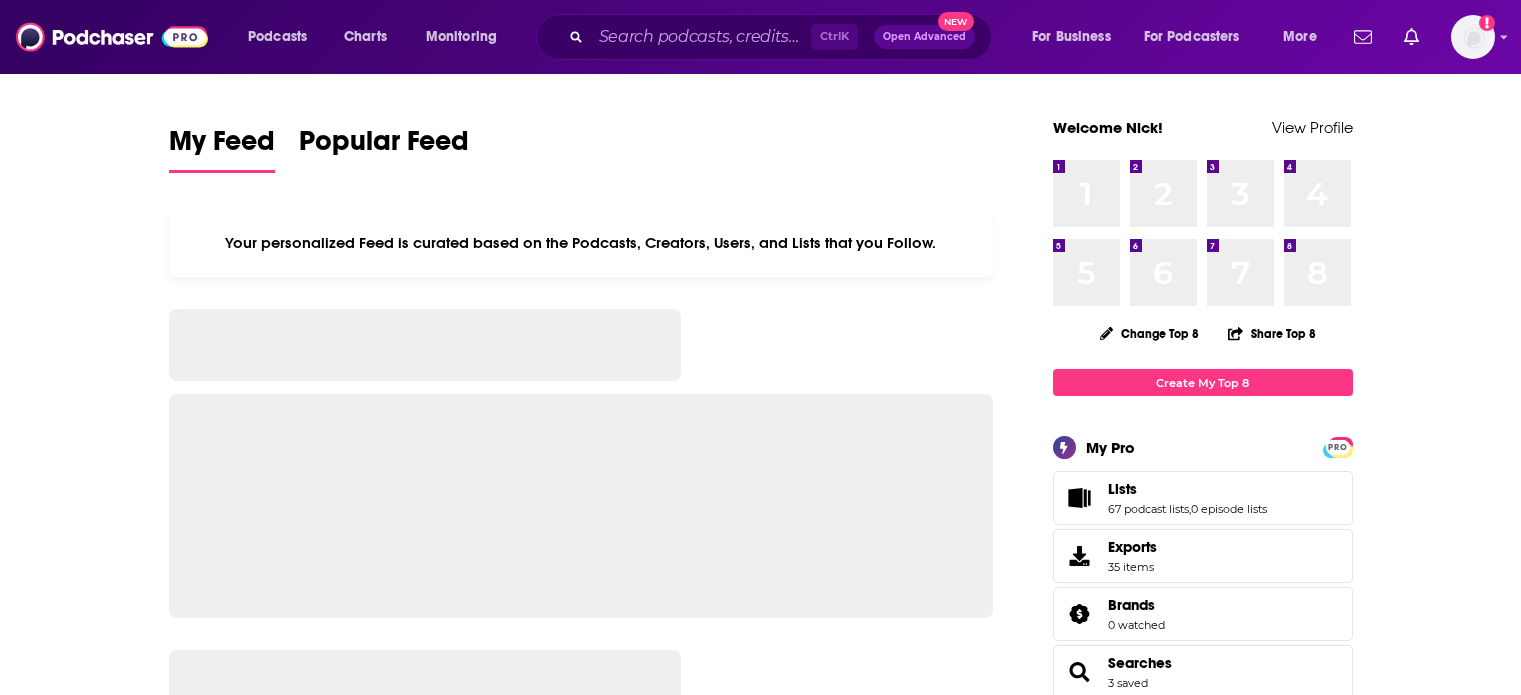 scroll, scrollTop: 0, scrollLeft: 0, axis: both 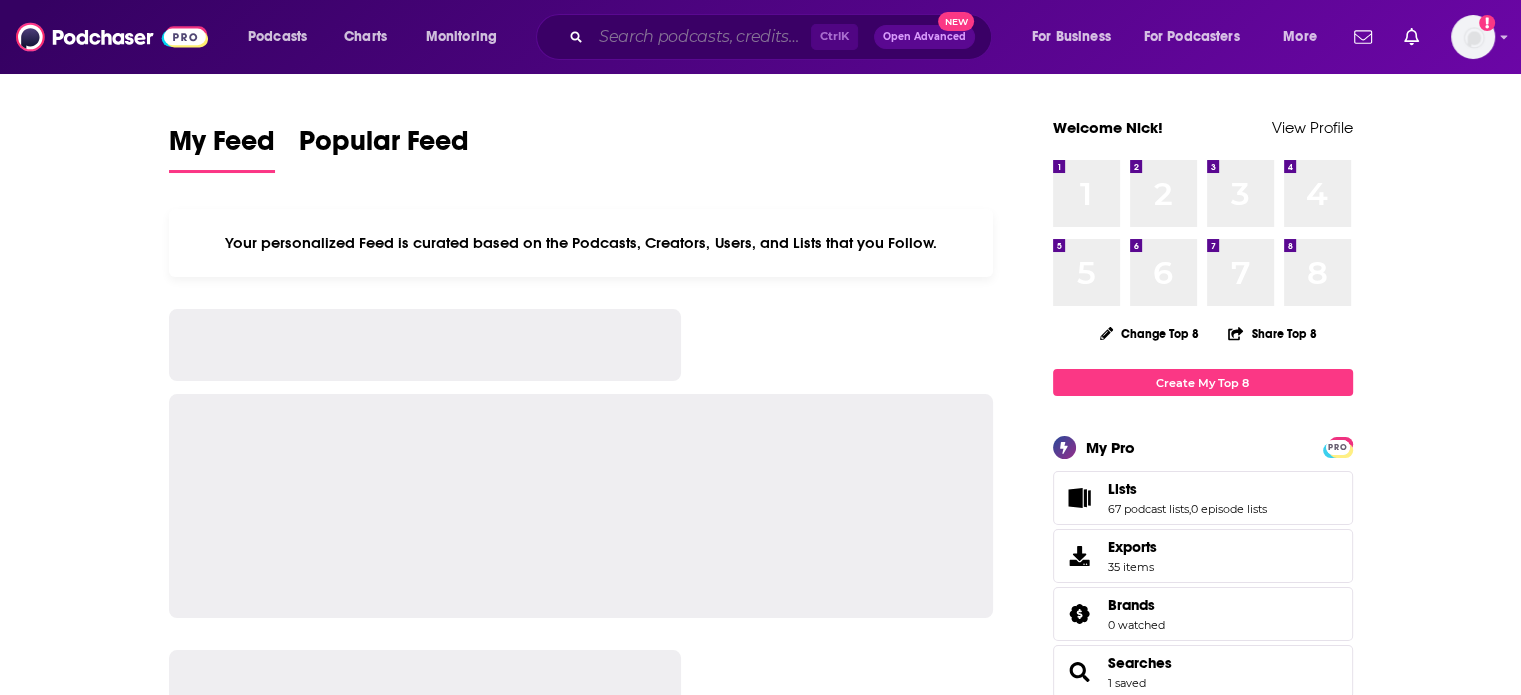 click at bounding box center [701, 37] 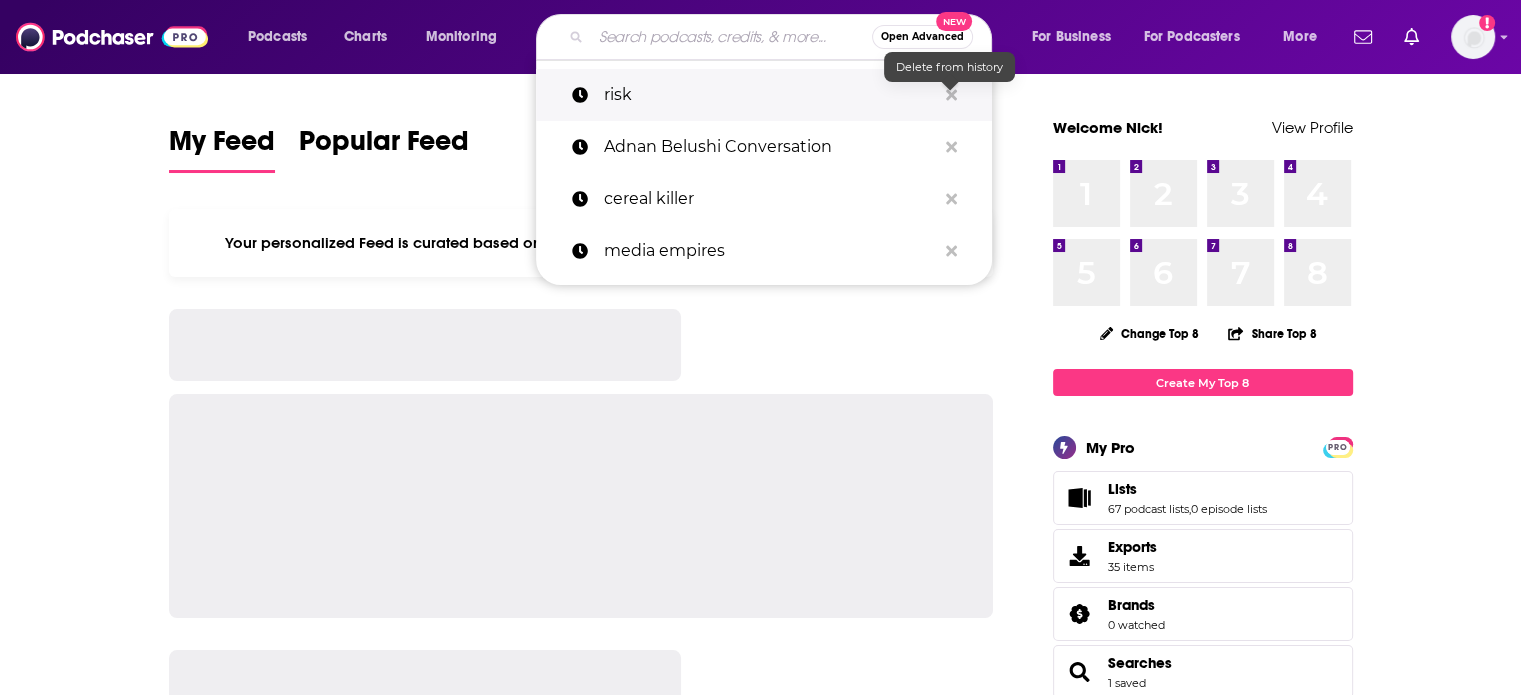click 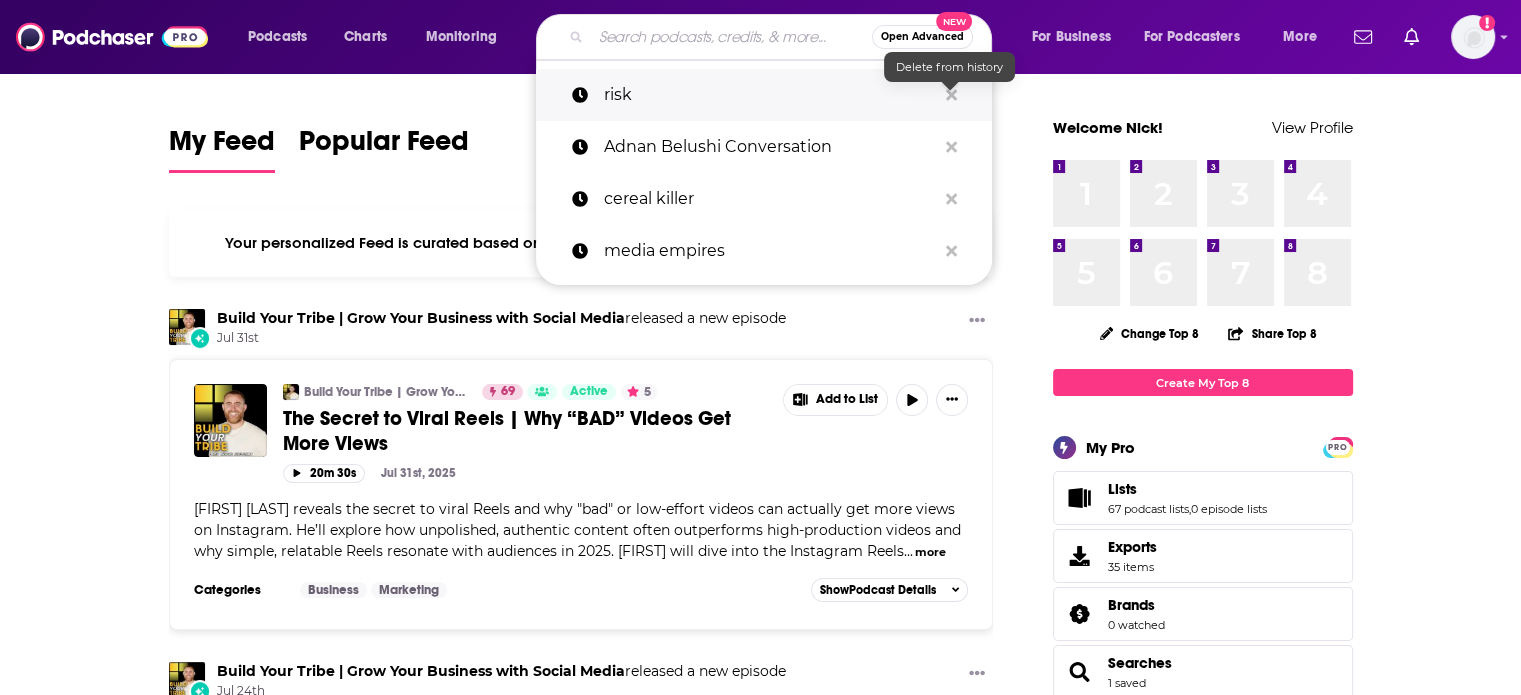 click 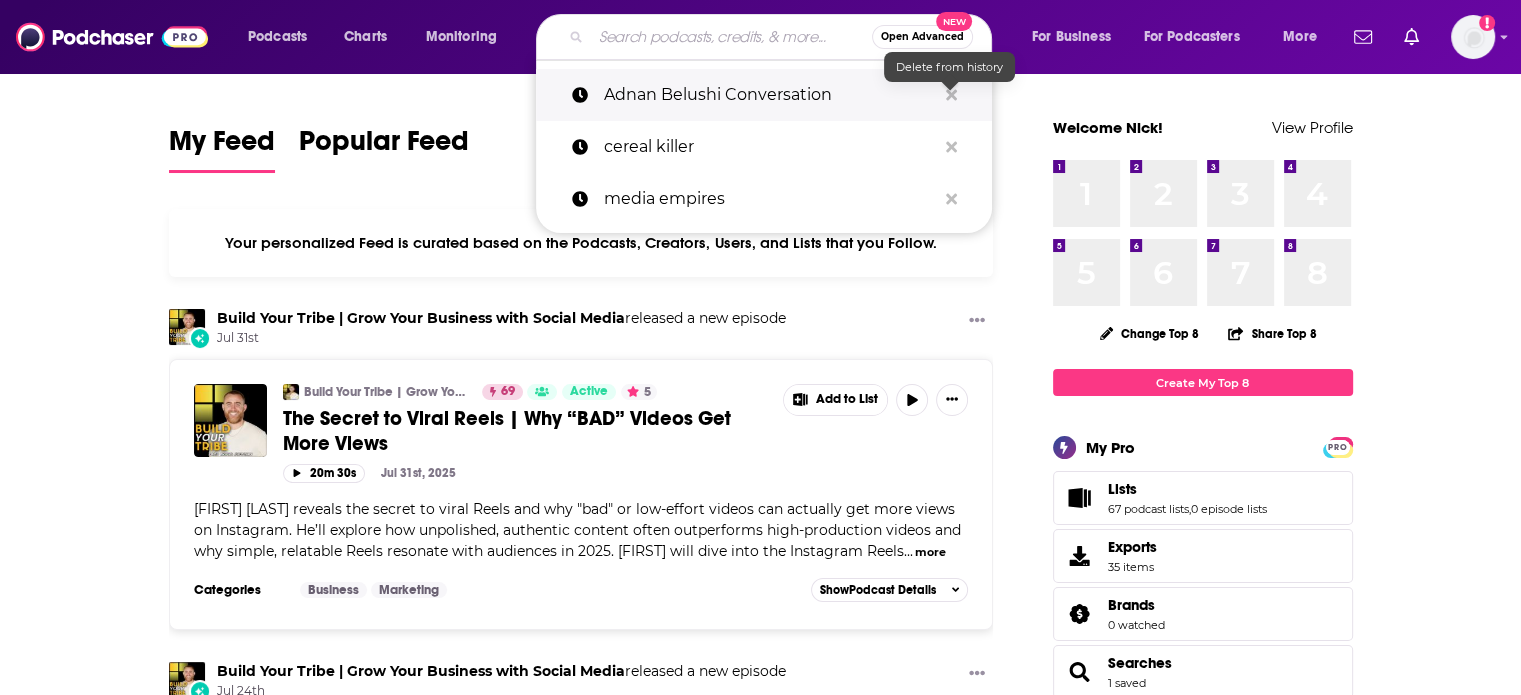 click 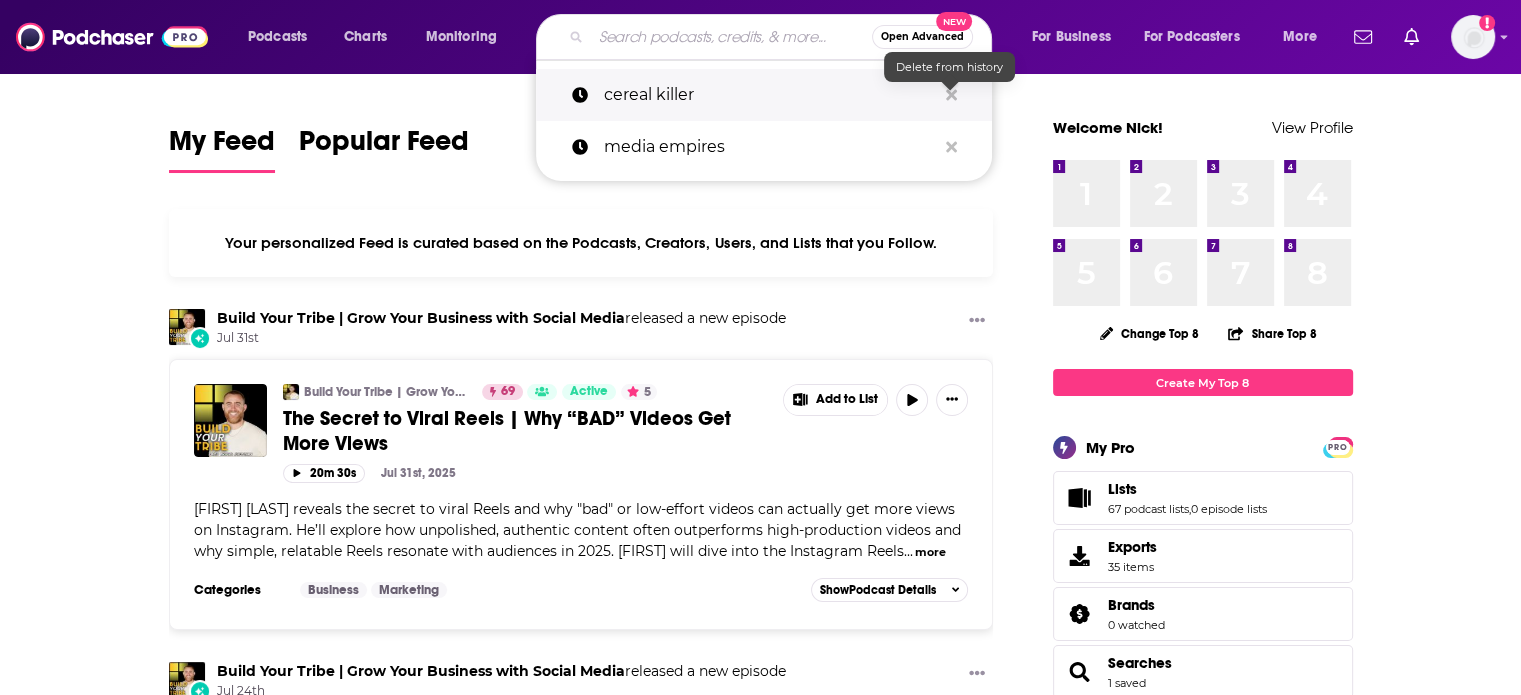 click 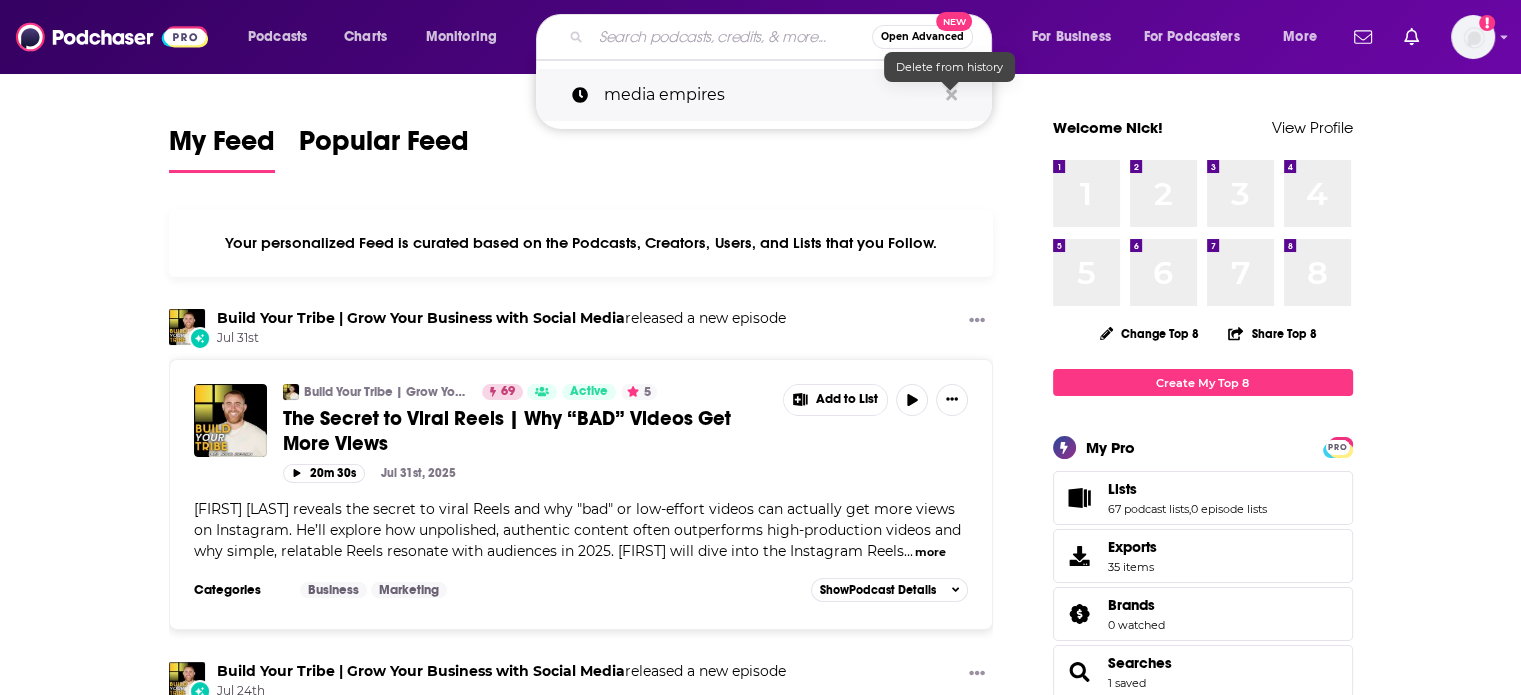 click 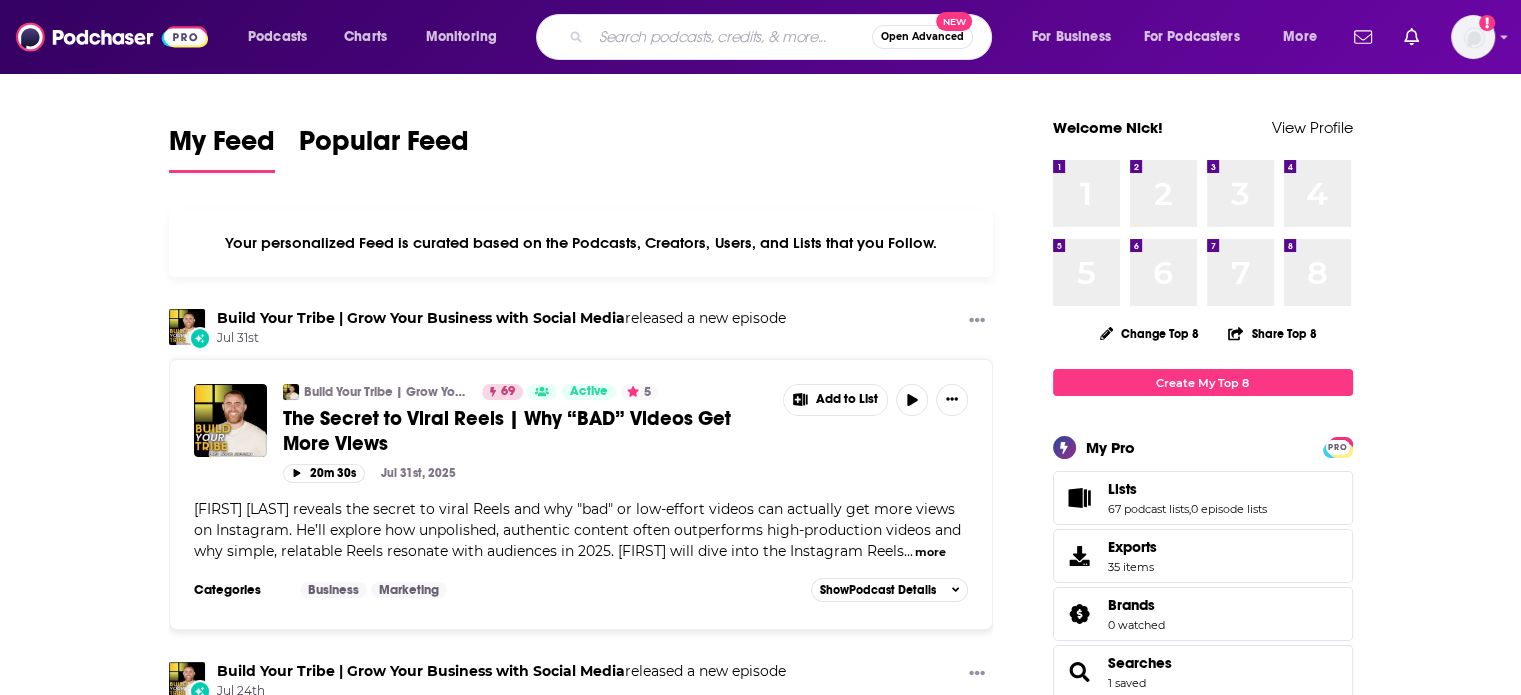 click on "My Feed Popular Feed Your personalized Feed is curated based on the Podcasts, Creators, Users, and Lists that you Follow. Build Your Tribe | Grow Your Business with Social Media  released a new episode Jul 31st Build Your Tribe | Grow Your Business with Social Media 69 Active 5 The Secret to Viral Reels | Why “BAD” Videos Get More Views Add to List 20m 30s  Jul 31st, 2025 Brock Johnson reveals the secret to viral Reels and why "bad" or low-effort videos can actually get more views on Instagram. He’ll explore how unpolished, authentic content often outperforms high-production videos and why simple, relatable Reels resonate with audiences in 2025. Brock will dive into the Instagram Reels  ... more Categories Business Marketing Add to List Show  Podcast Details Build Your Tribe | Grow Your Business with Social Media  released a new episode Jul 24th Build Your Tribe | Grow Your Business with Social Media 69 Active 5 How to Create Viral Hooks That ACTUALLY Get Views Add to List 30m 12s  Jul 24th, 2025 ... 69" at bounding box center [760, 2054] 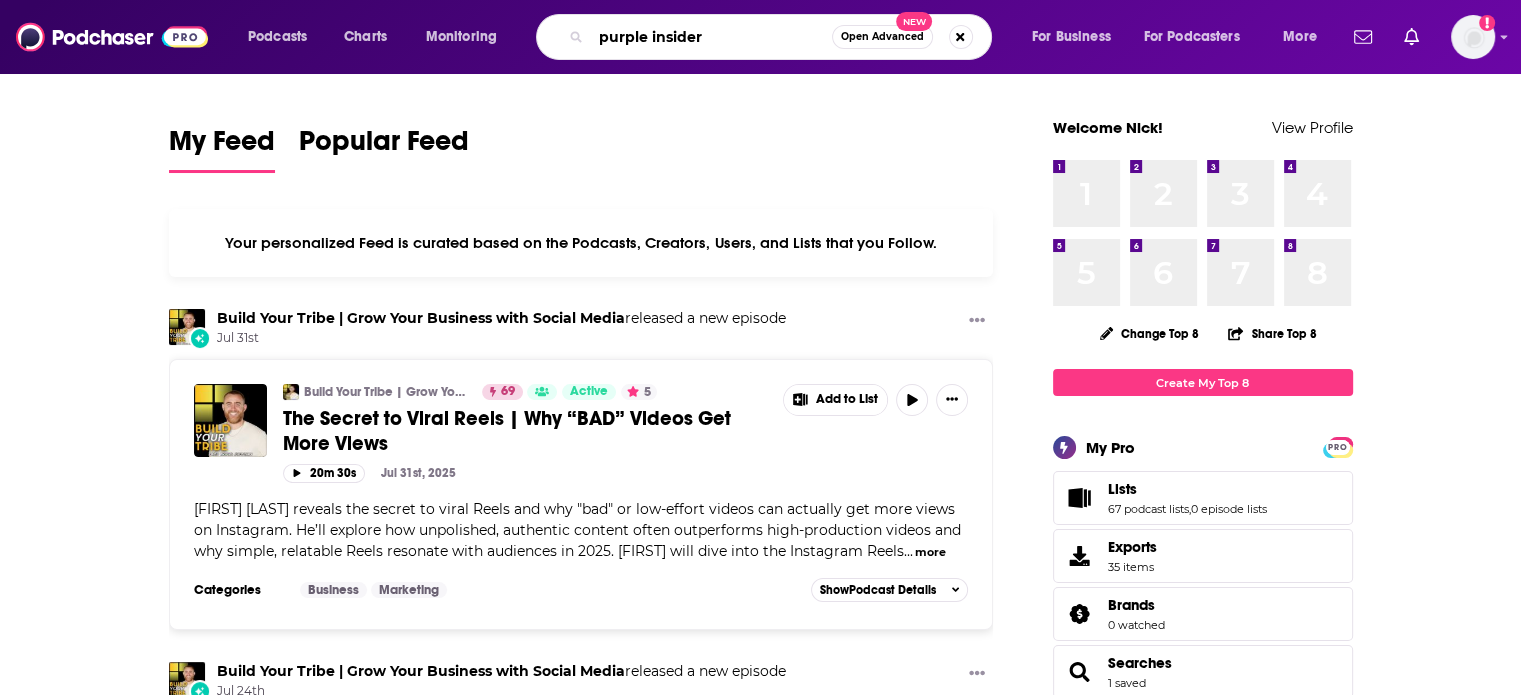 type on "purple insider" 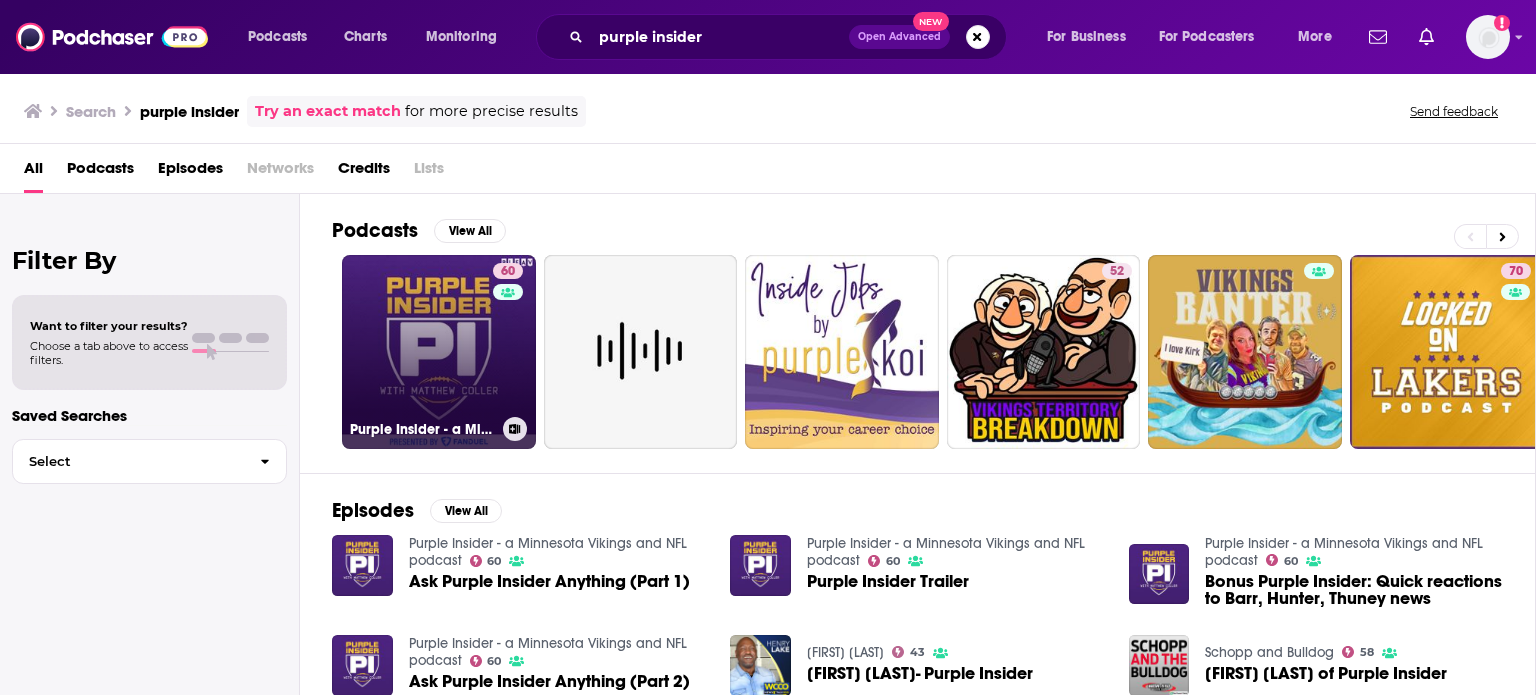 click on "60 Purple Insider - a Minnesota Vikings and NFL podcast" at bounding box center [439, 352] 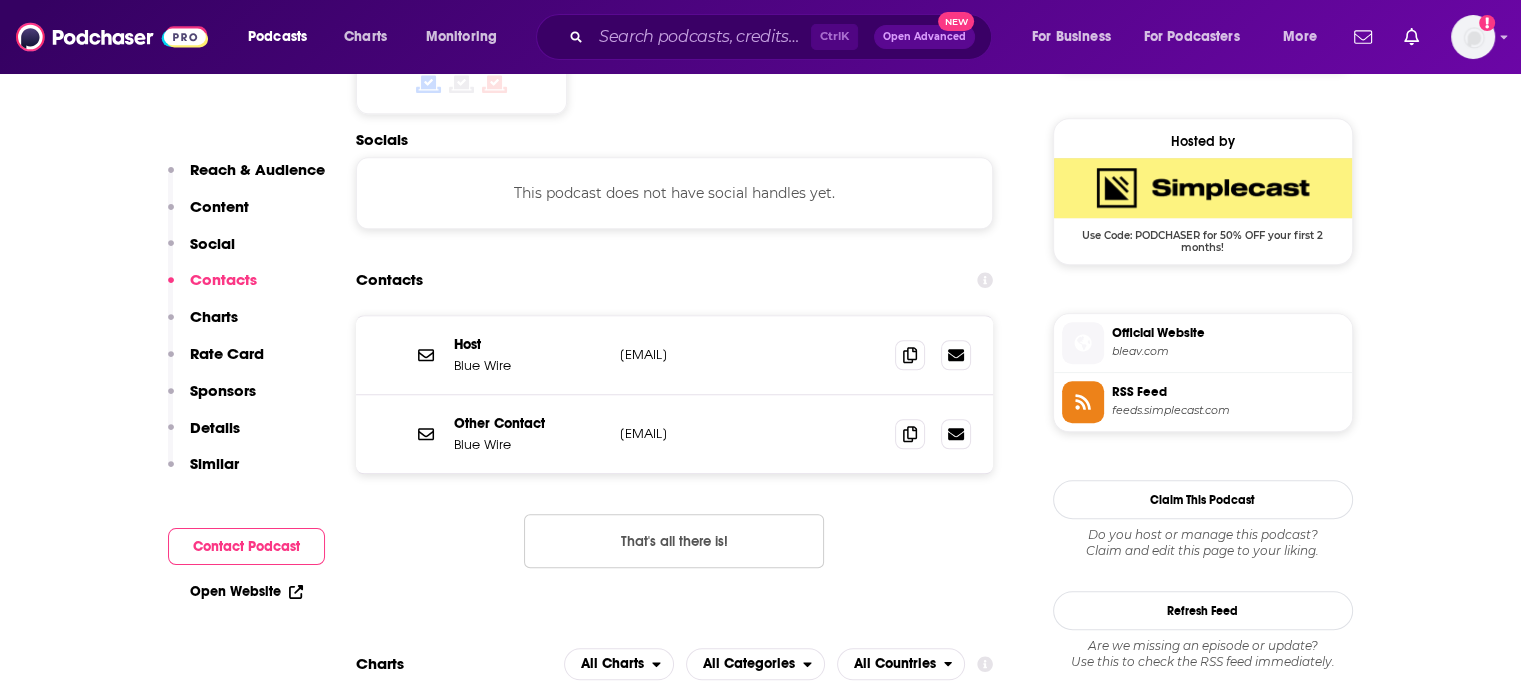 scroll, scrollTop: 1600, scrollLeft: 0, axis: vertical 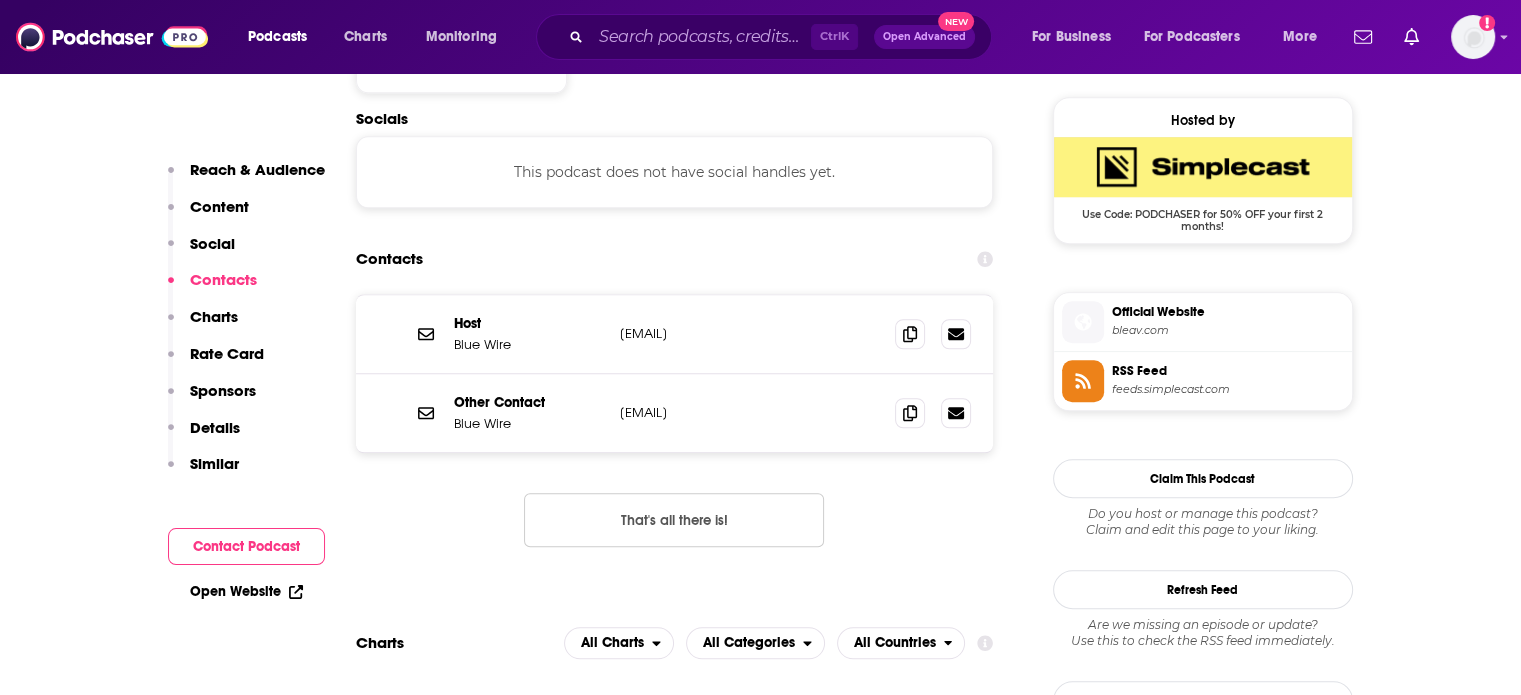 drag, startPoint x: 734, startPoint y: 320, endPoint x: 869, endPoint y: 423, distance: 169.80577 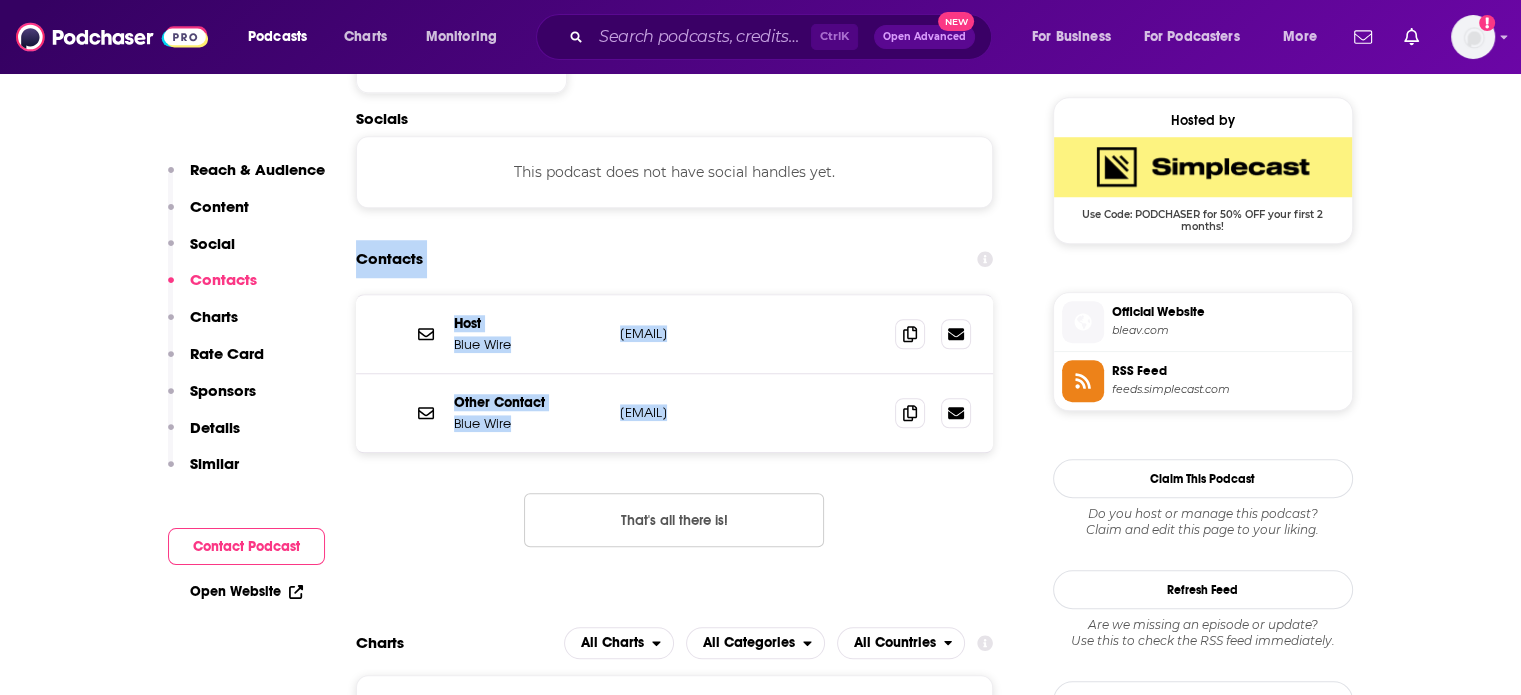 drag, startPoint x: 992, startPoint y: 421, endPoint x: 354, endPoint y: 258, distance: 658.493 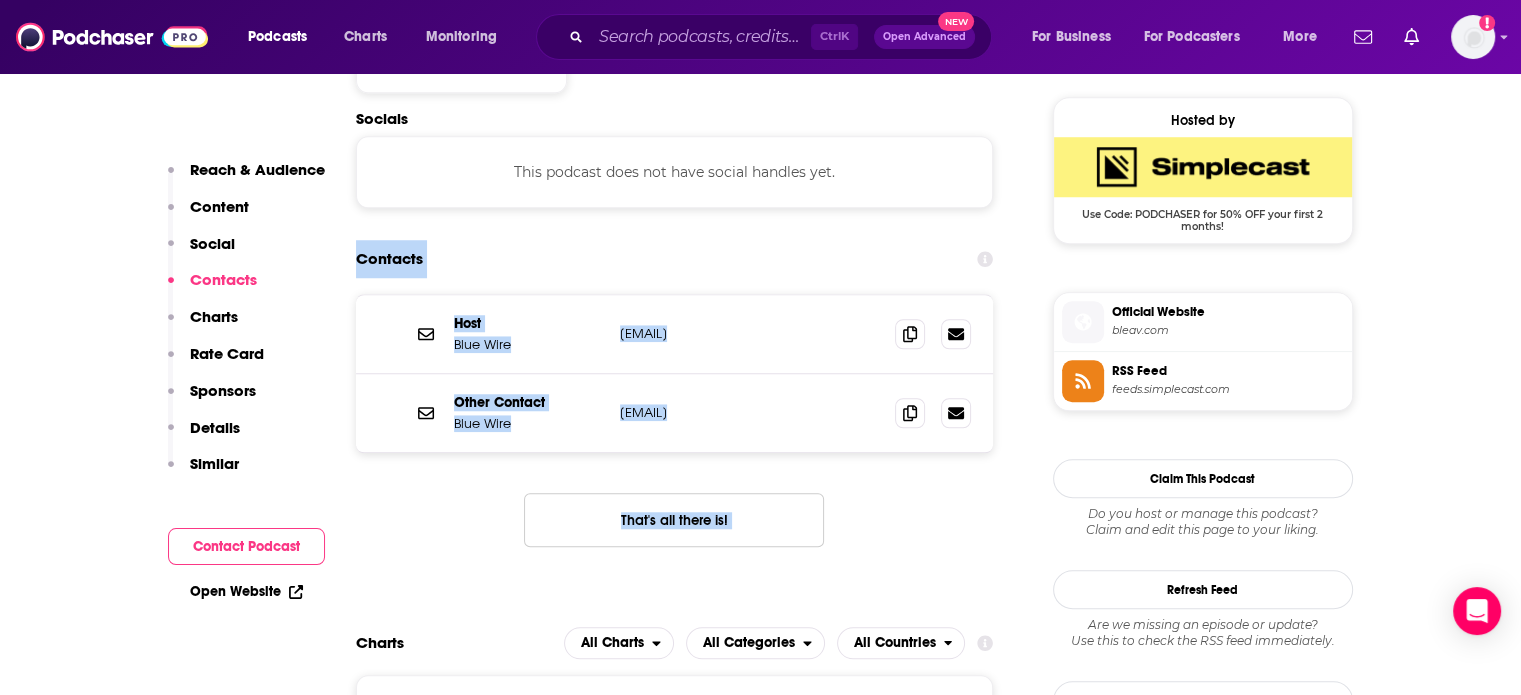 drag, startPoint x: 354, startPoint y: 258, endPoint x: 836, endPoint y: 523, distance: 550.04456 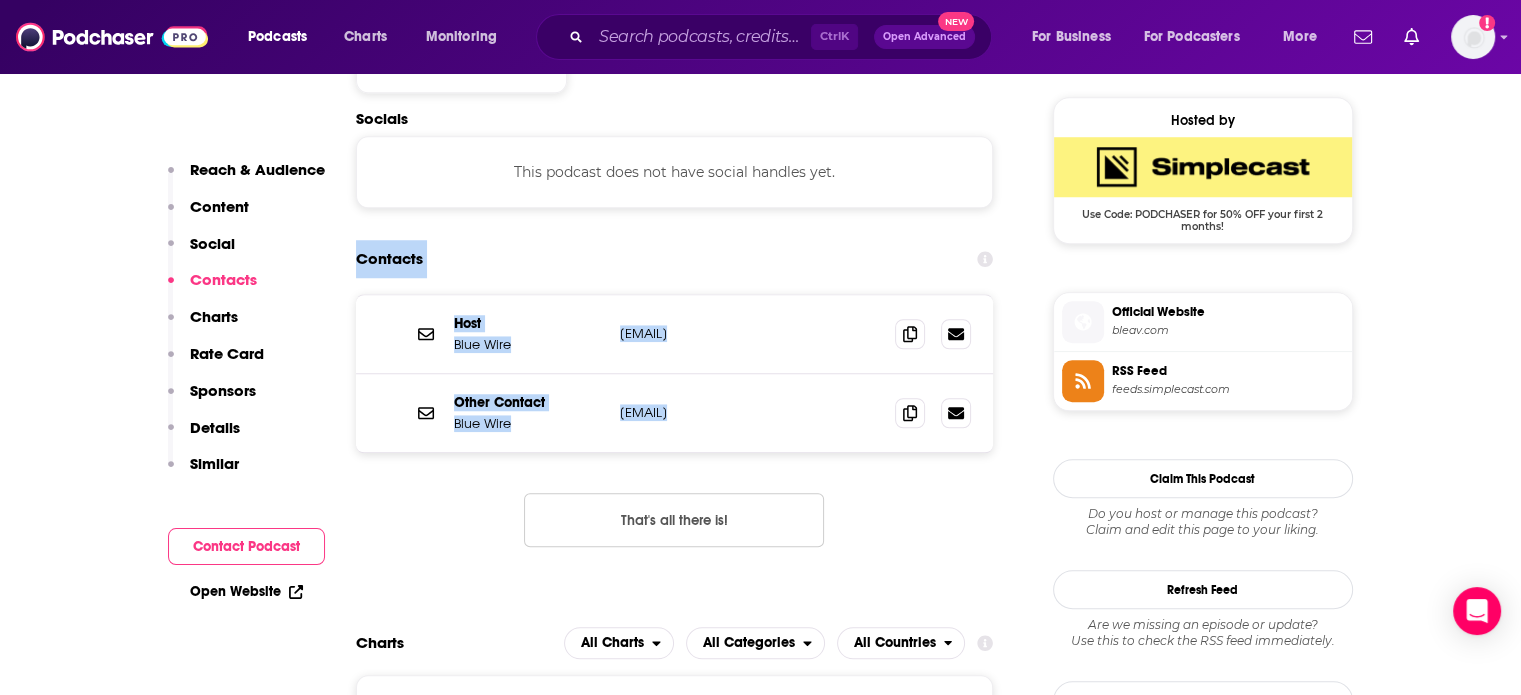 drag, startPoint x: 357, startPoint y: 255, endPoint x: 785, endPoint y: 425, distance: 460.5258 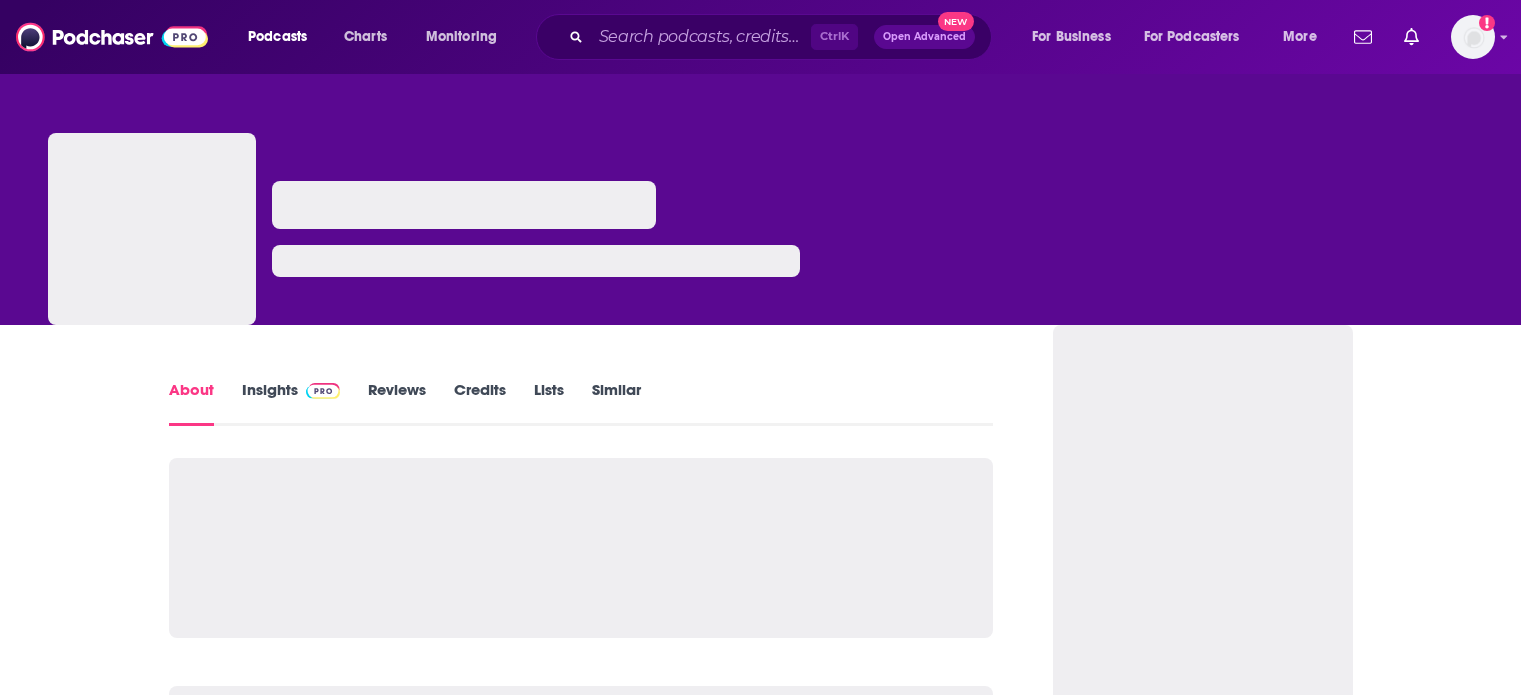 scroll, scrollTop: 0, scrollLeft: 0, axis: both 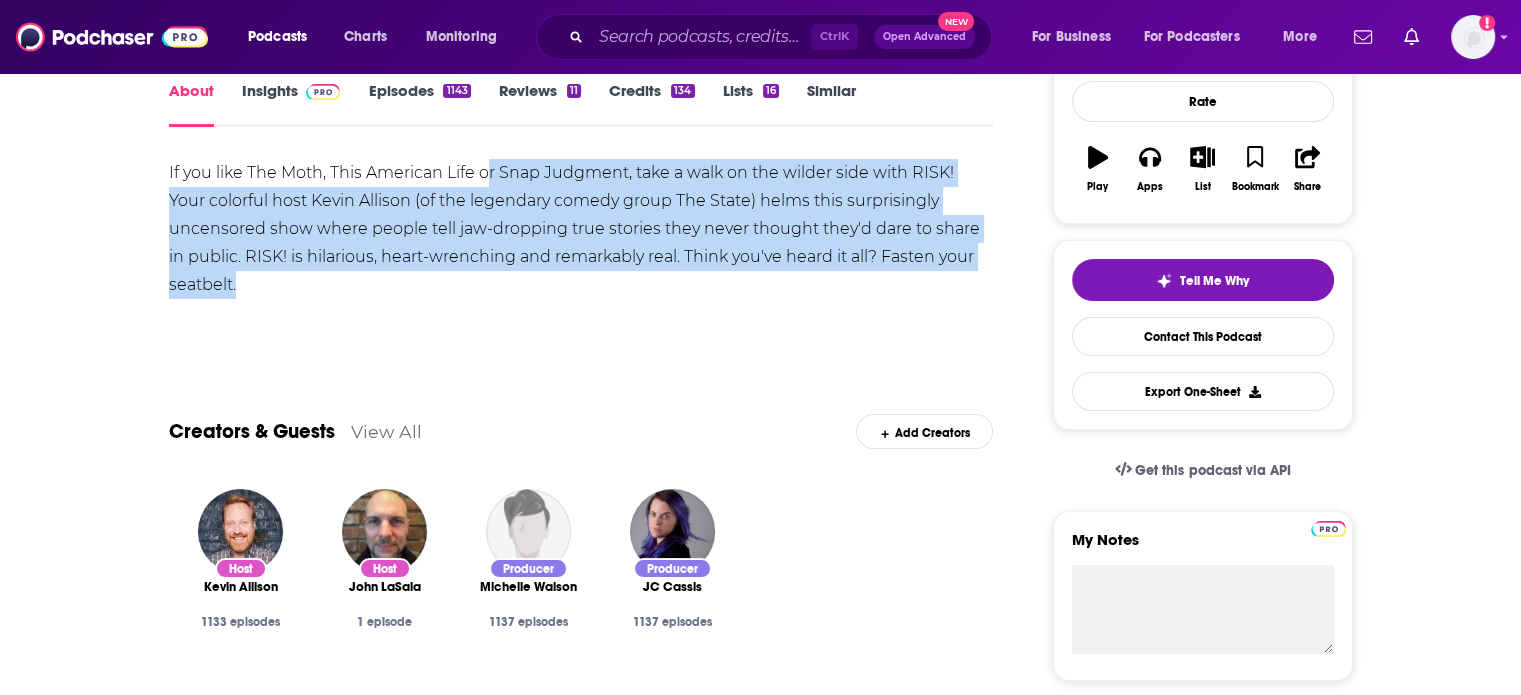 drag, startPoint x: 530, startPoint y: 285, endPoint x: 491, endPoint y: 184, distance: 108.26819 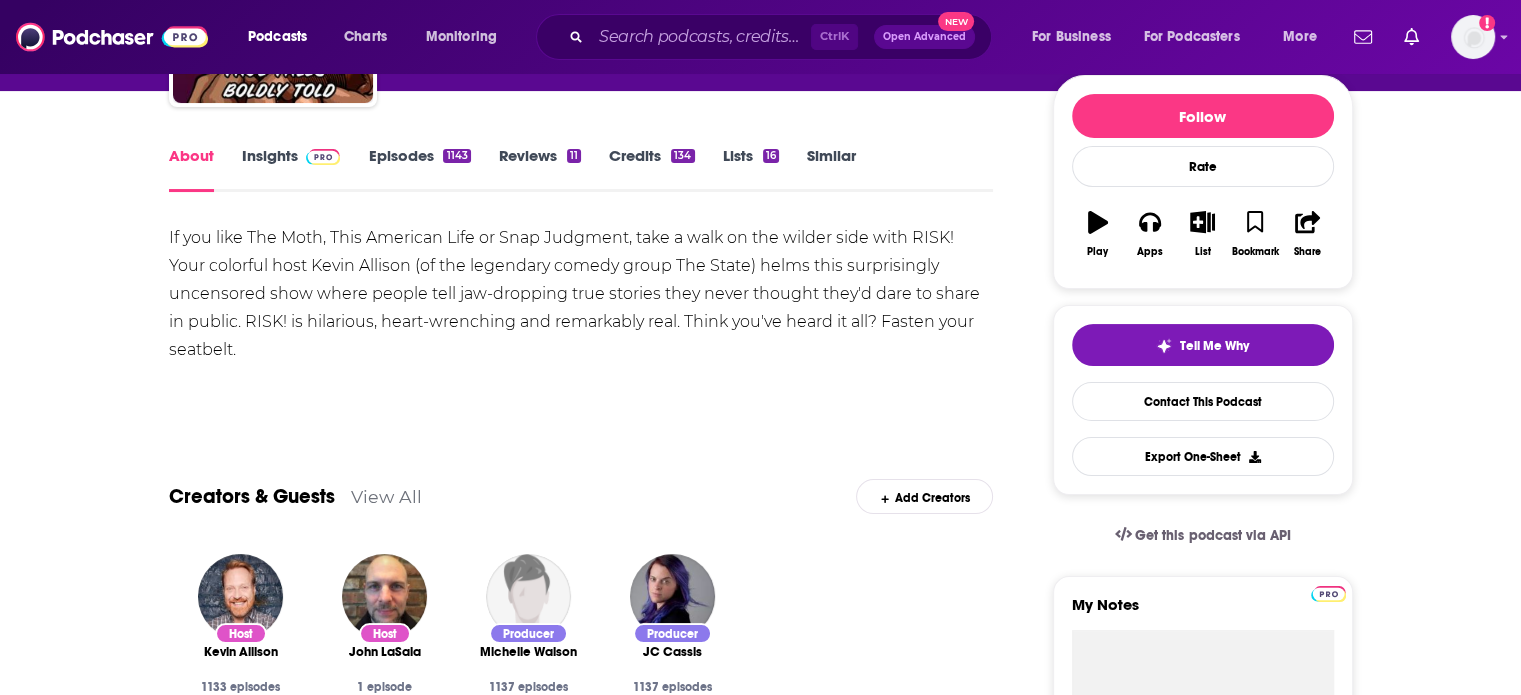 scroll, scrollTop: 200, scrollLeft: 0, axis: vertical 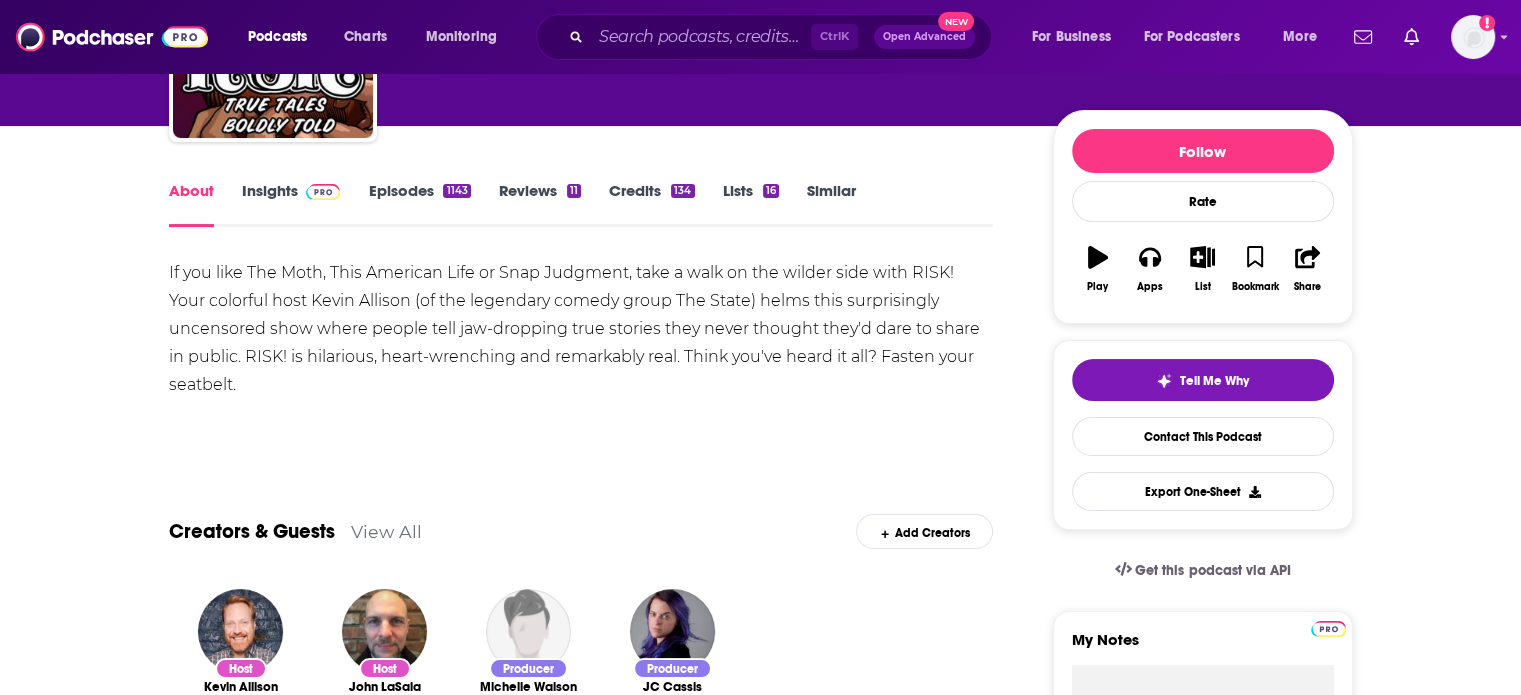 click on "About Insights Episodes 1143 Reviews 11 Credits 134 Lists 16 Similar If you like The Moth, This American Life or Snap Judgment, take a walk on the wilder side with RISK! Your colorful host Kevin Allison (of the legendary comedy group The State) helms this surprisingly uncensored show where people tell jaw-dropping true stories they never thought they'd dare to share in public. RISK! is hilarious, heart-wrenching and remarkably real. Think you've heard it all? Fasten your seatbelt. Show More Creators & Guests View All Add Creators Host Kevin Allison 1133 episodes Host John LaSala 1 episode Producer Michelle Walson 1137 episodes Producer JC Cassis 1137 episodes Add Creators Recent Episodes View All Incompatible Jul 31st, 2025 The Big Secret +3 Jul 29th, 2025 The Best of Adventure Stories #2 +3 Jul 24th, 2025 View All Episodes Best Episodes View All The Best of RISK! #12 6 +3 Aug 1st, 2017 Role Models 3 +3 Jul 25th, 2017 The Monster and the Man 3 +3 Jul 18th, 2017 View Best Episodes Podcast Reviews View All 2 2" at bounding box center (761, 1588) 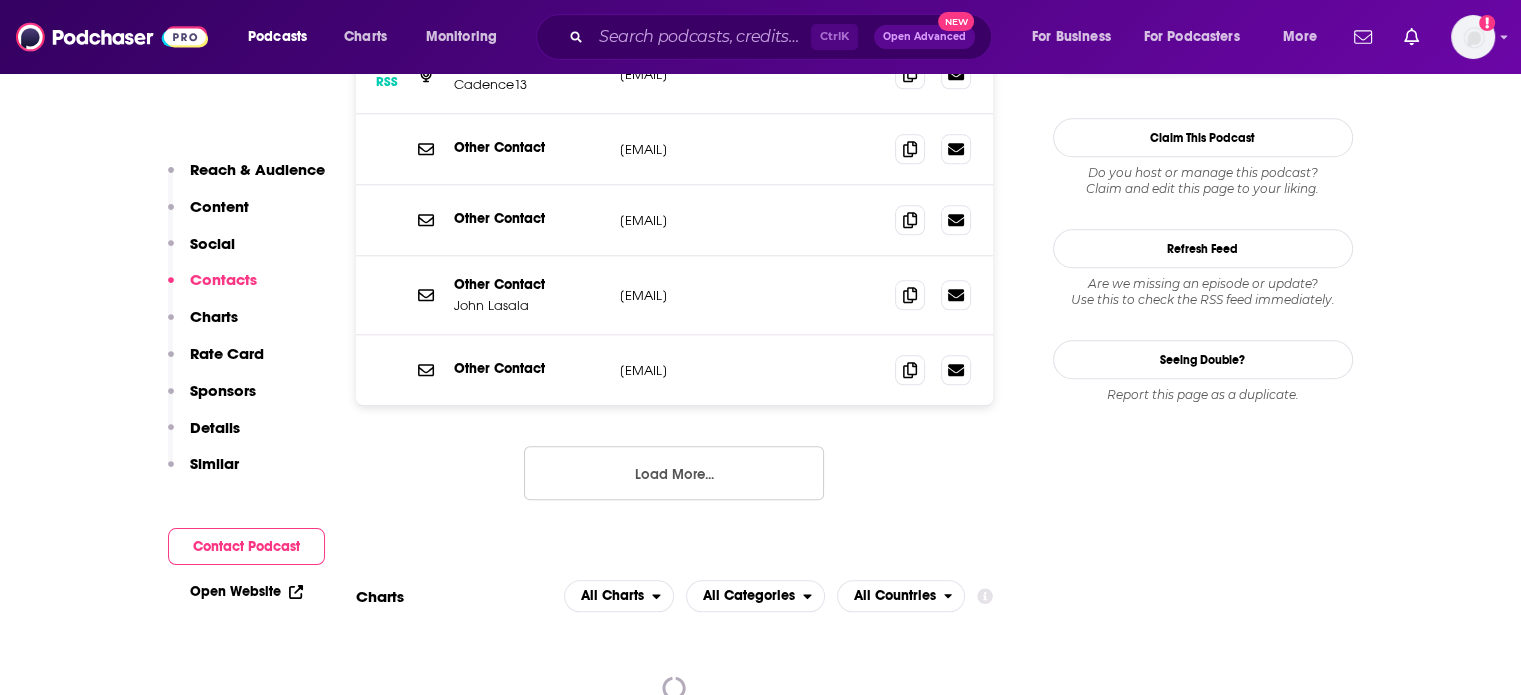 scroll, scrollTop: 2000, scrollLeft: 0, axis: vertical 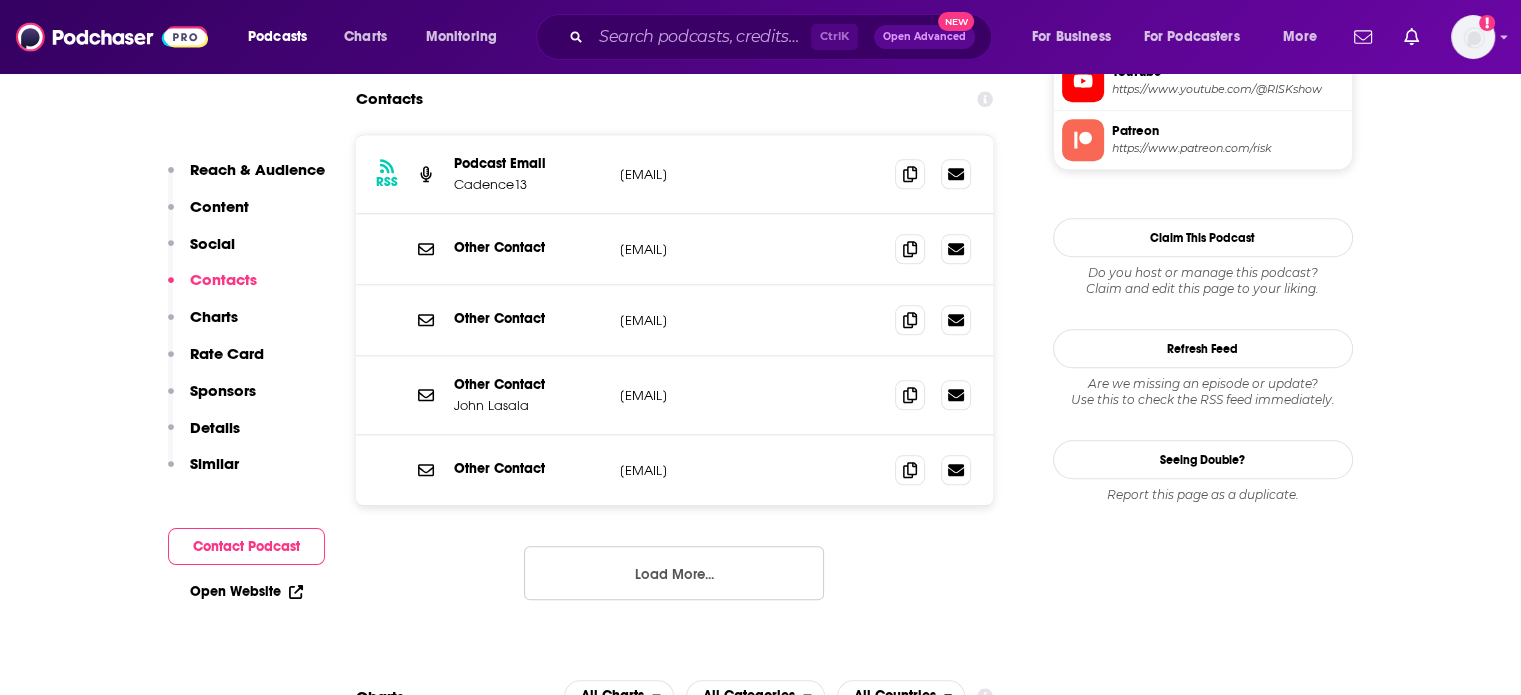 drag, startPoint x: 736, startPoint y: 445, endPoint x: 434, endPoint y: 156, distance: 418.0012 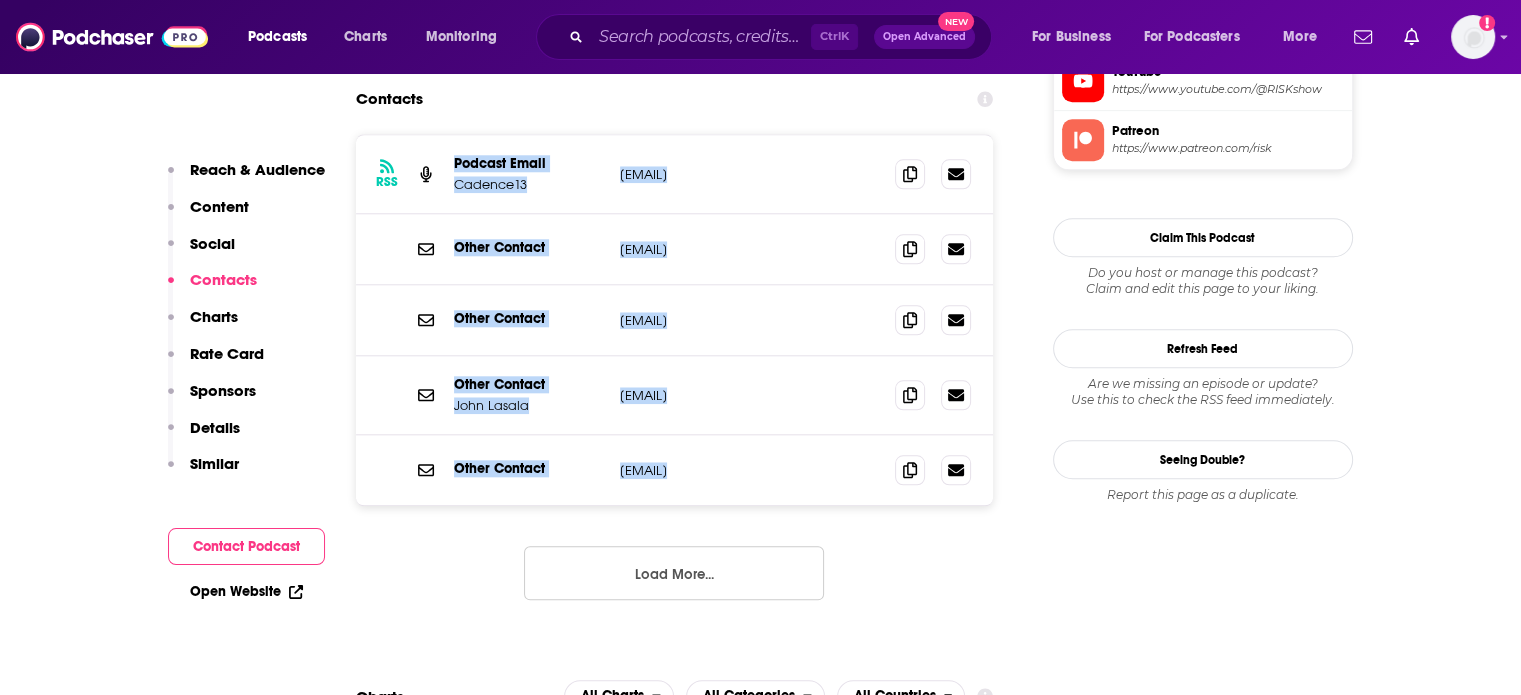 drag, startPoint x: 434, startPoint y: 156, endPoint x: 762, endPoint y: 488, distance: 466.69904 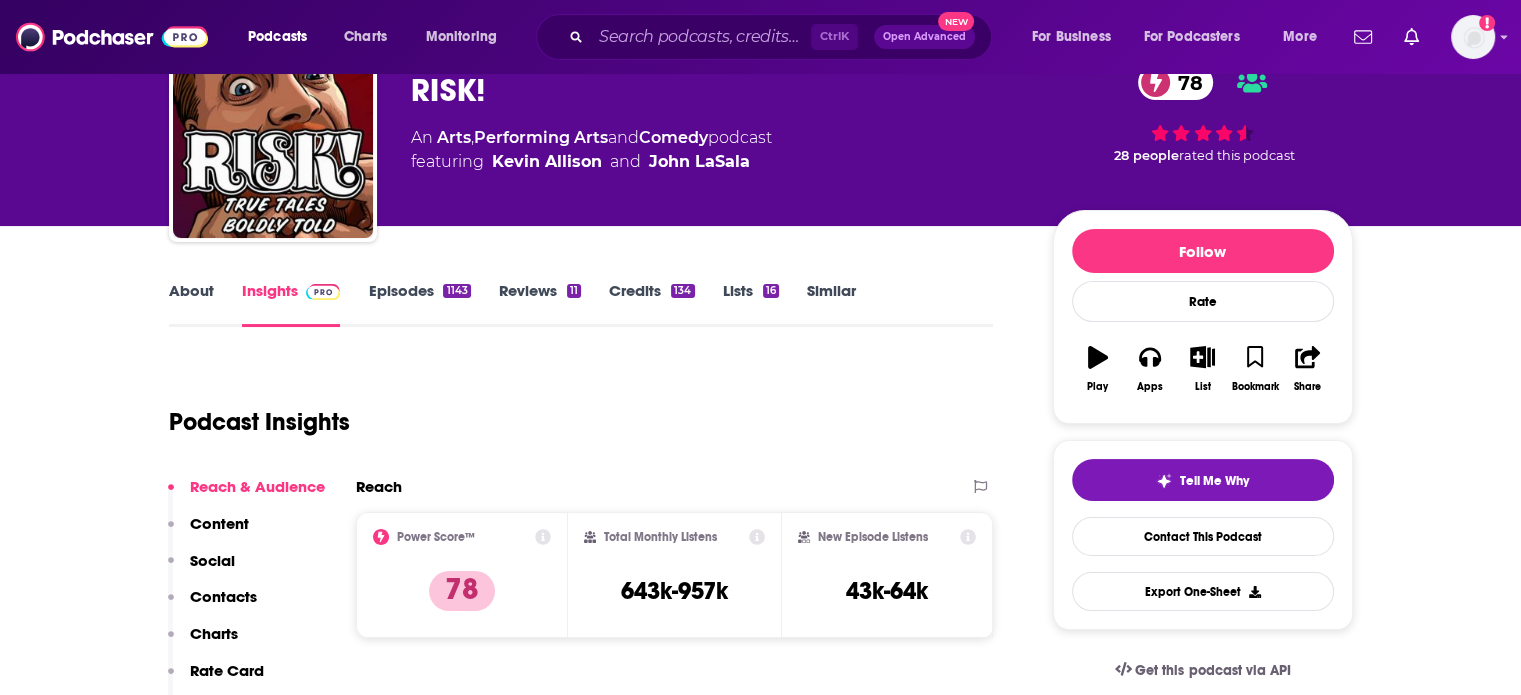 scroll, scrollTop: 0, scrollLeft: 0, axis: both 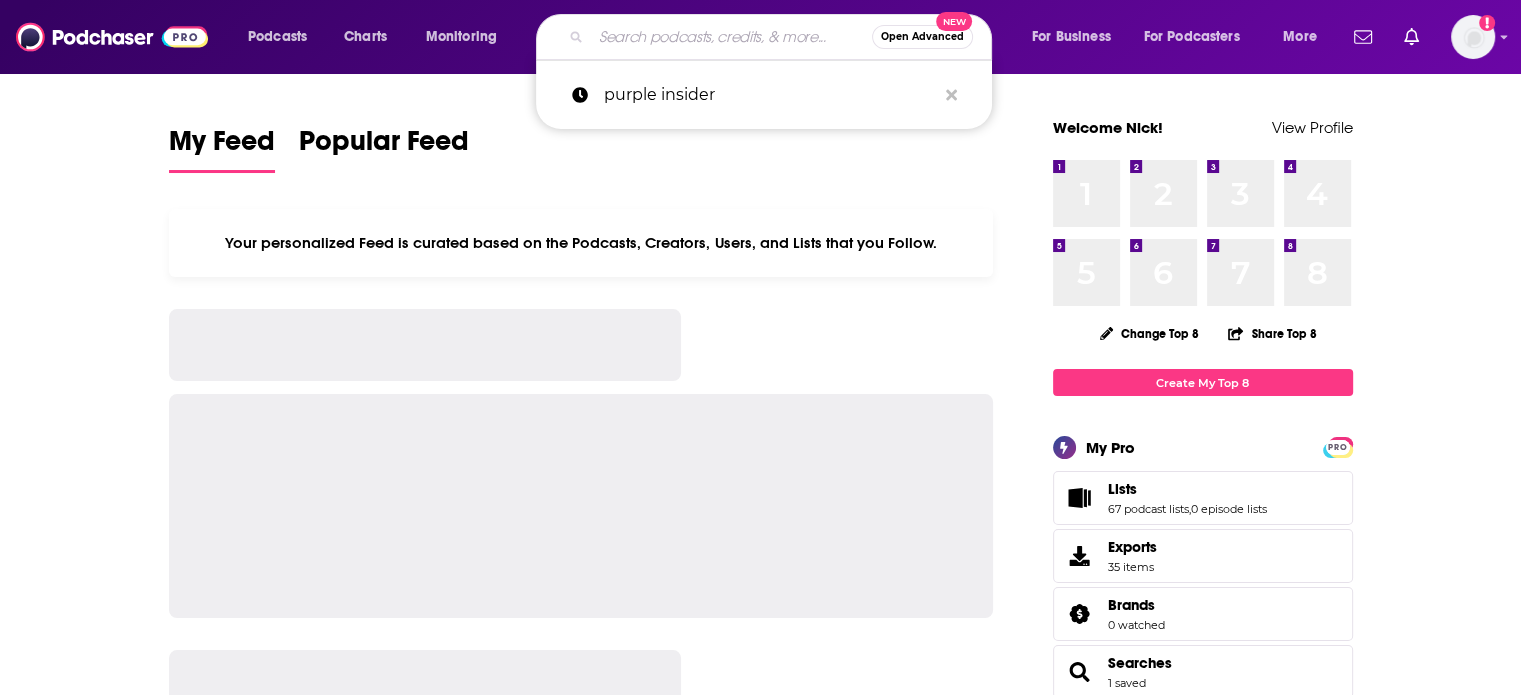 click at bounding box center [731, 37] 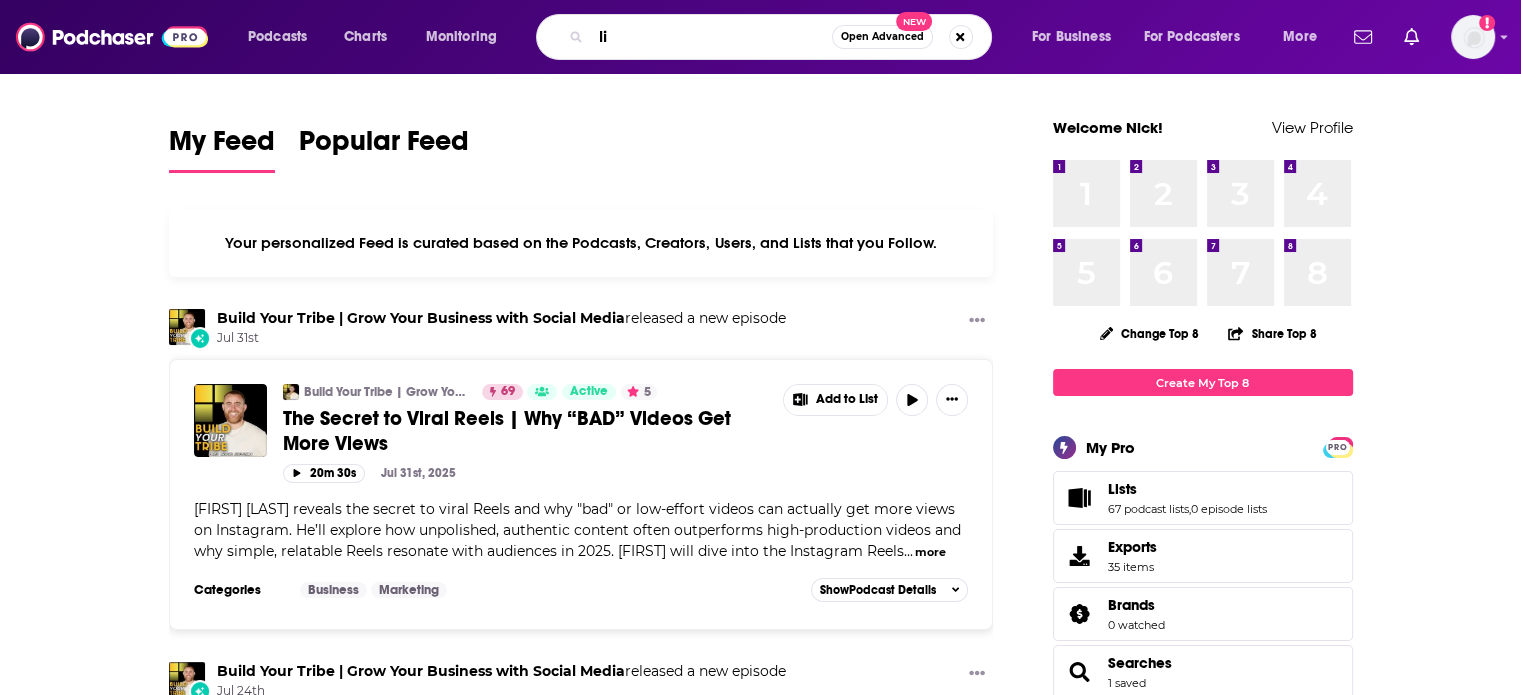 type on "l" 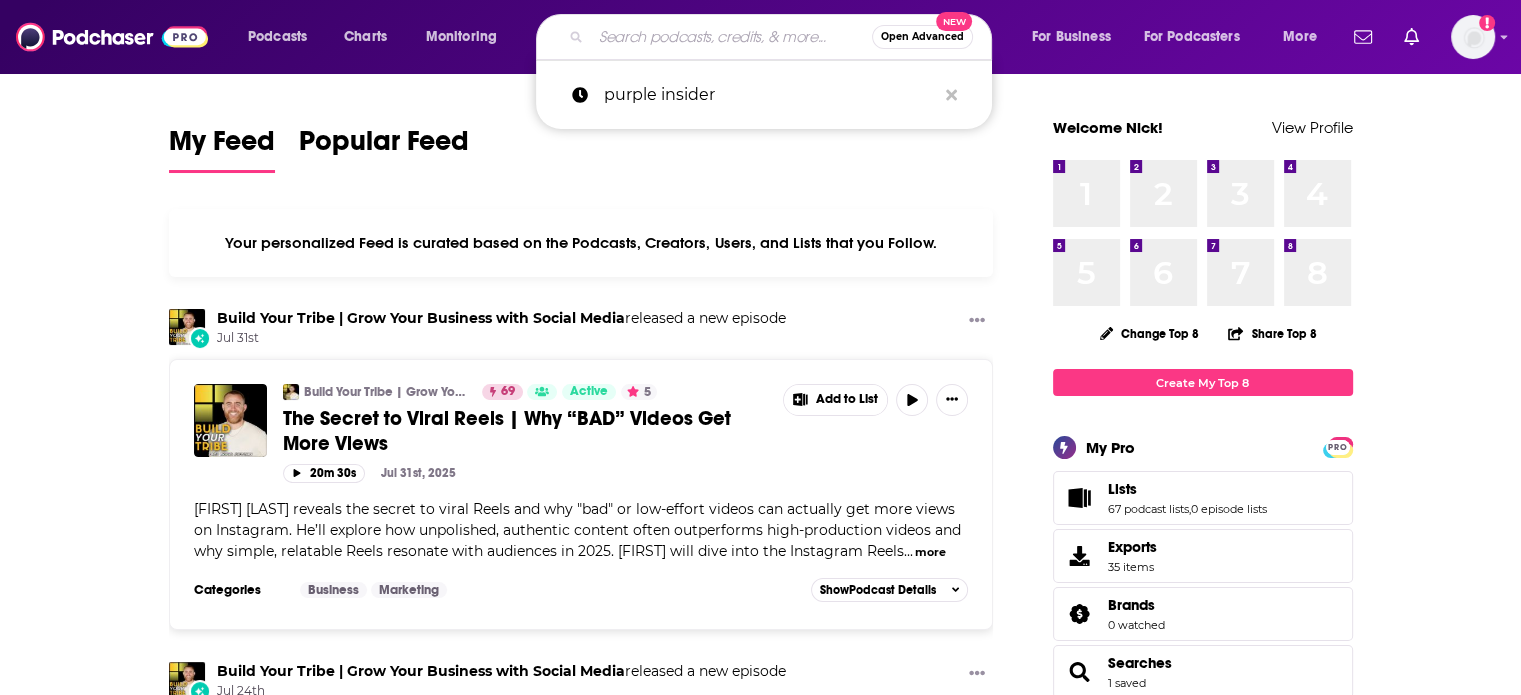 type on "l" 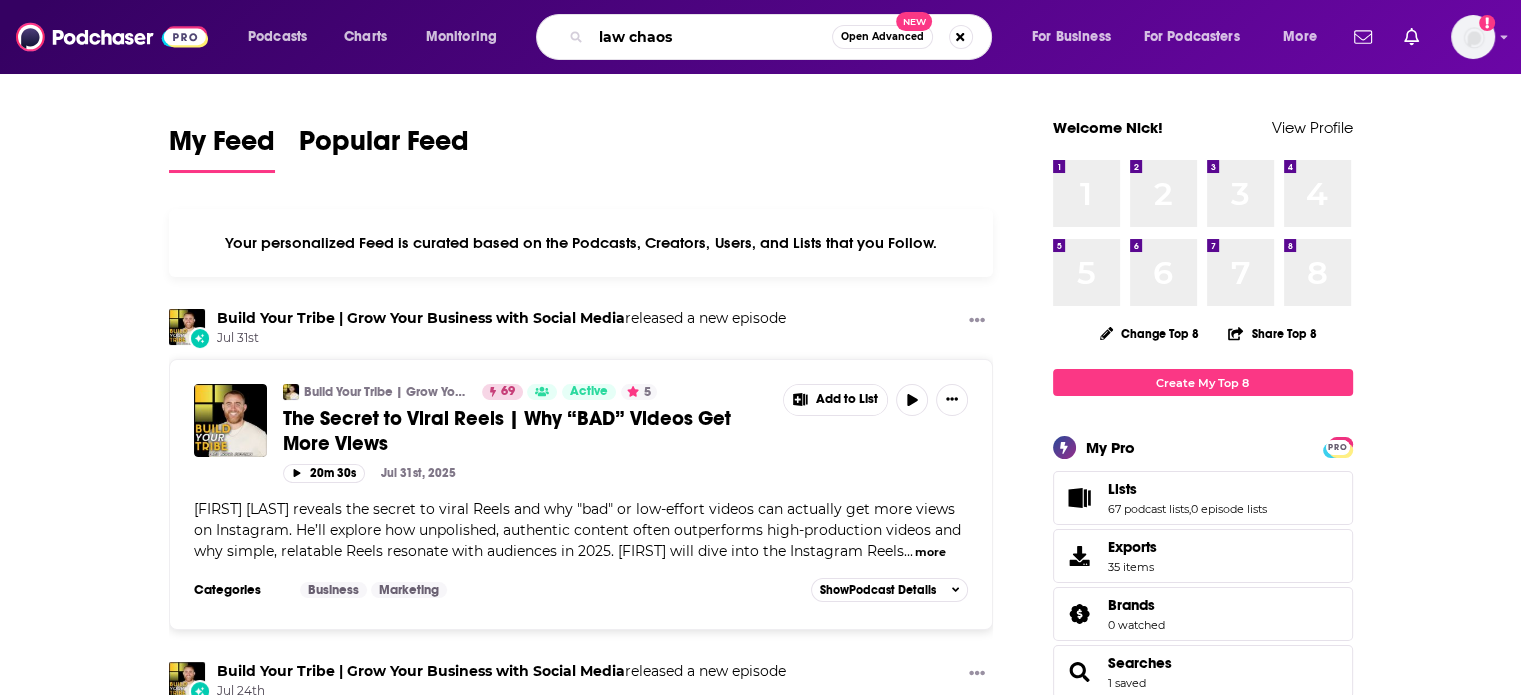 type on "law chaos" 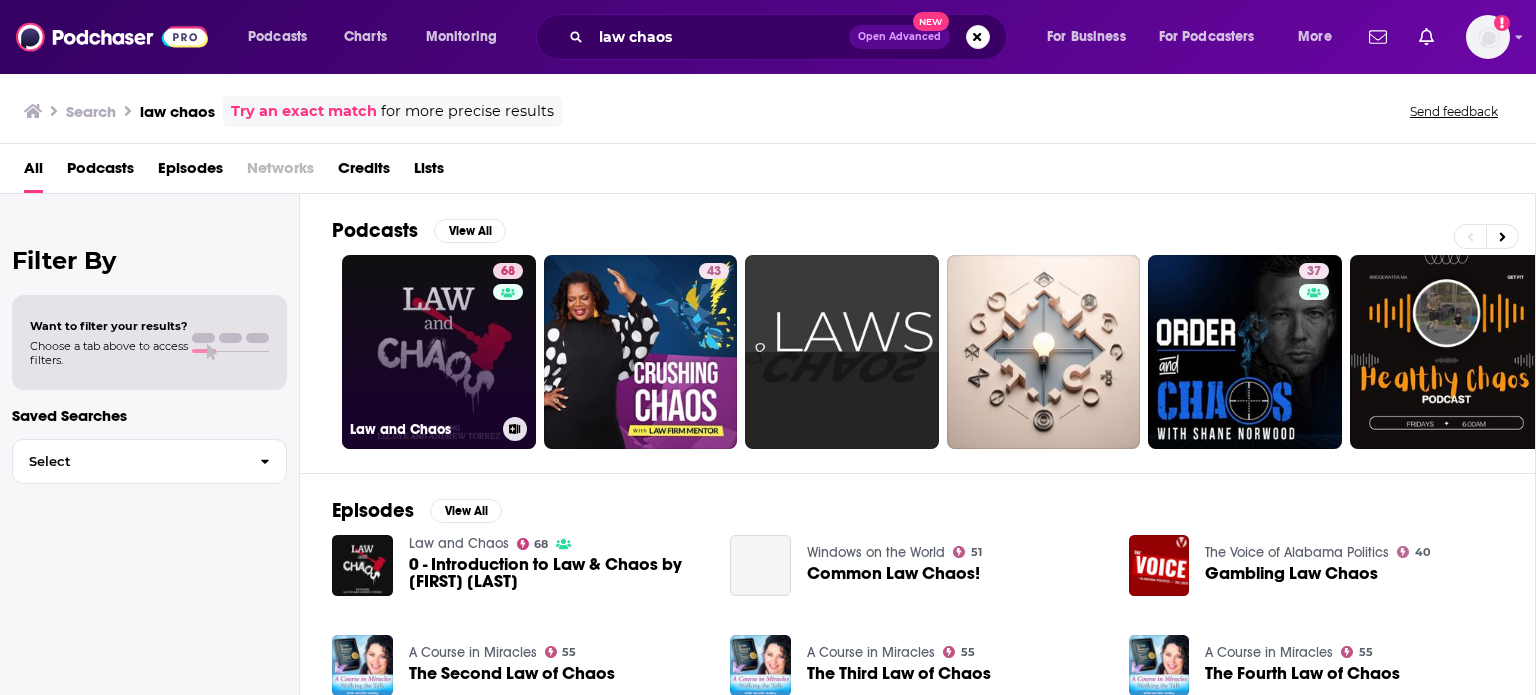 click on "68 Law and Chaos" at bounding box center [439, 352] 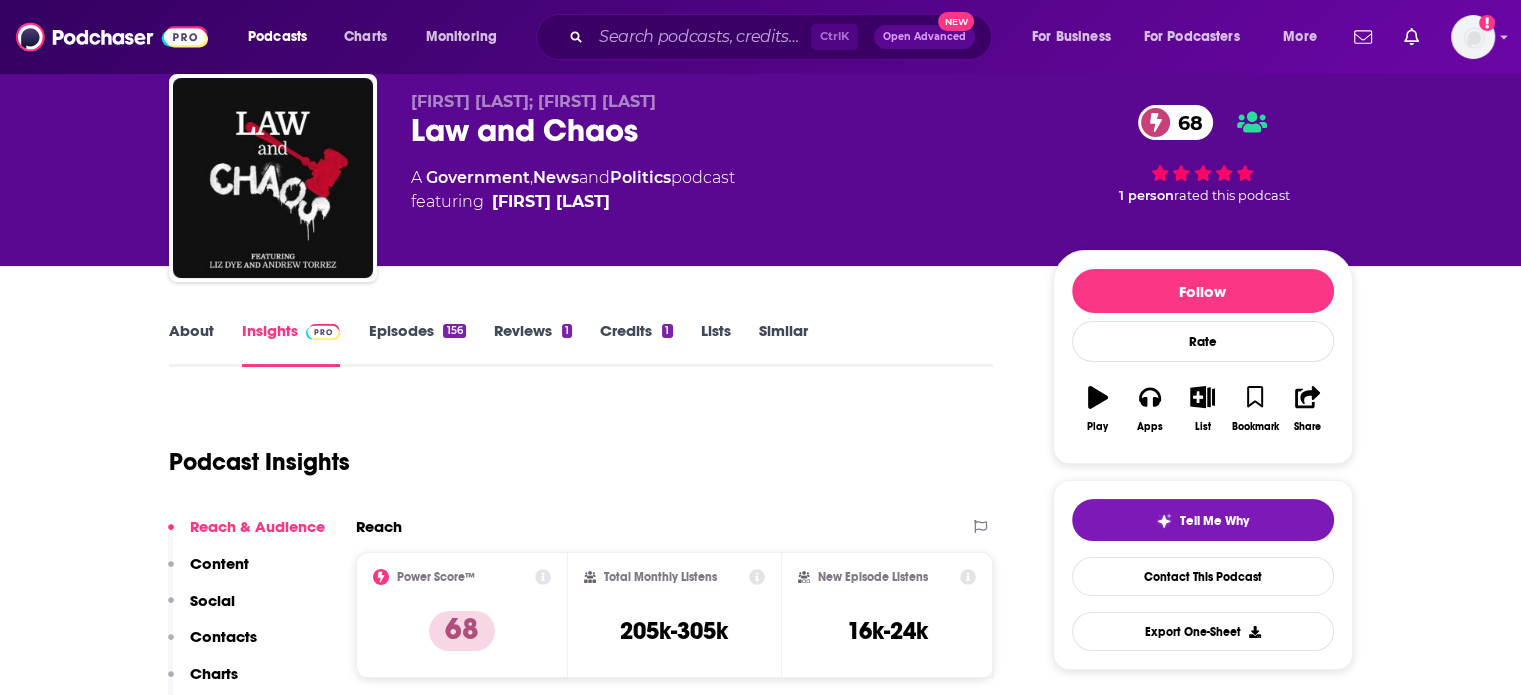 scroll, scrollTop: 0, scrollLeft: 0, axis: both 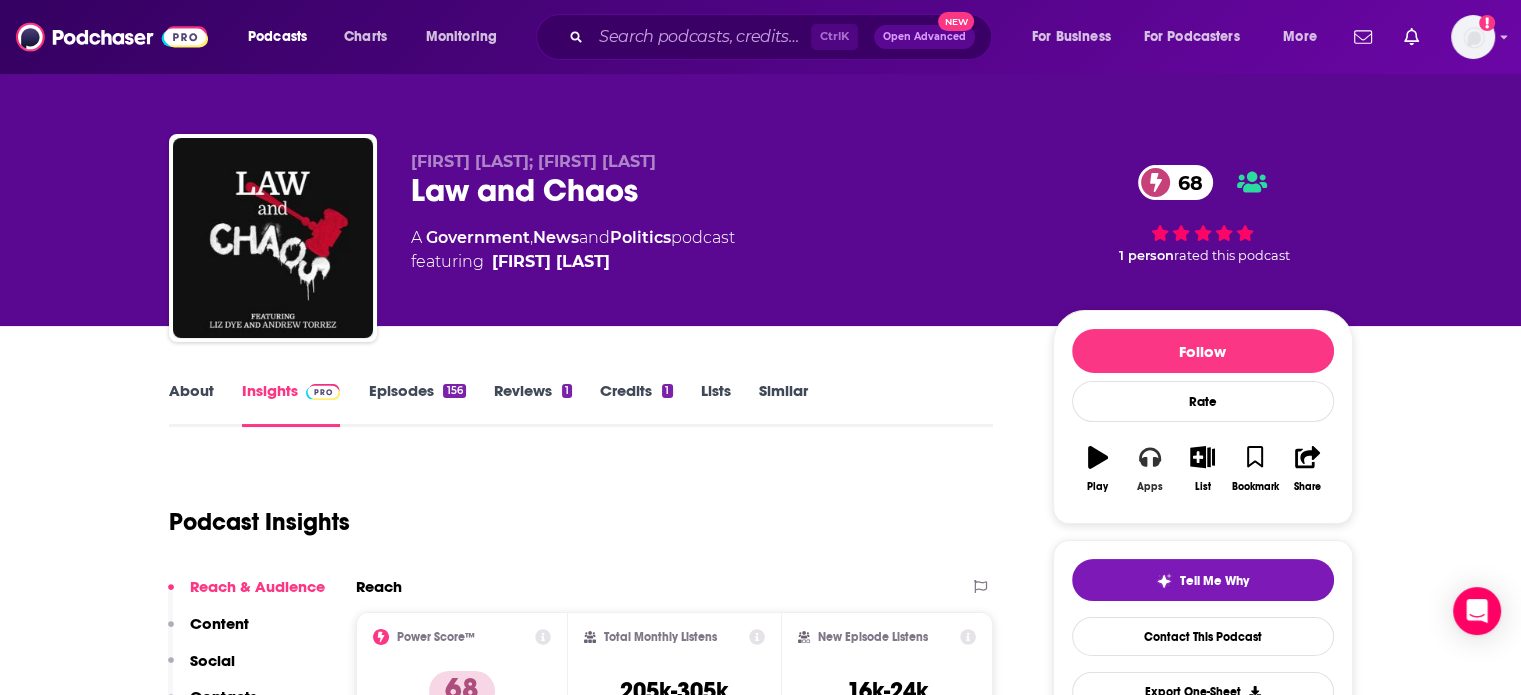 click on "Apps" at bounding box center [1150, 487] 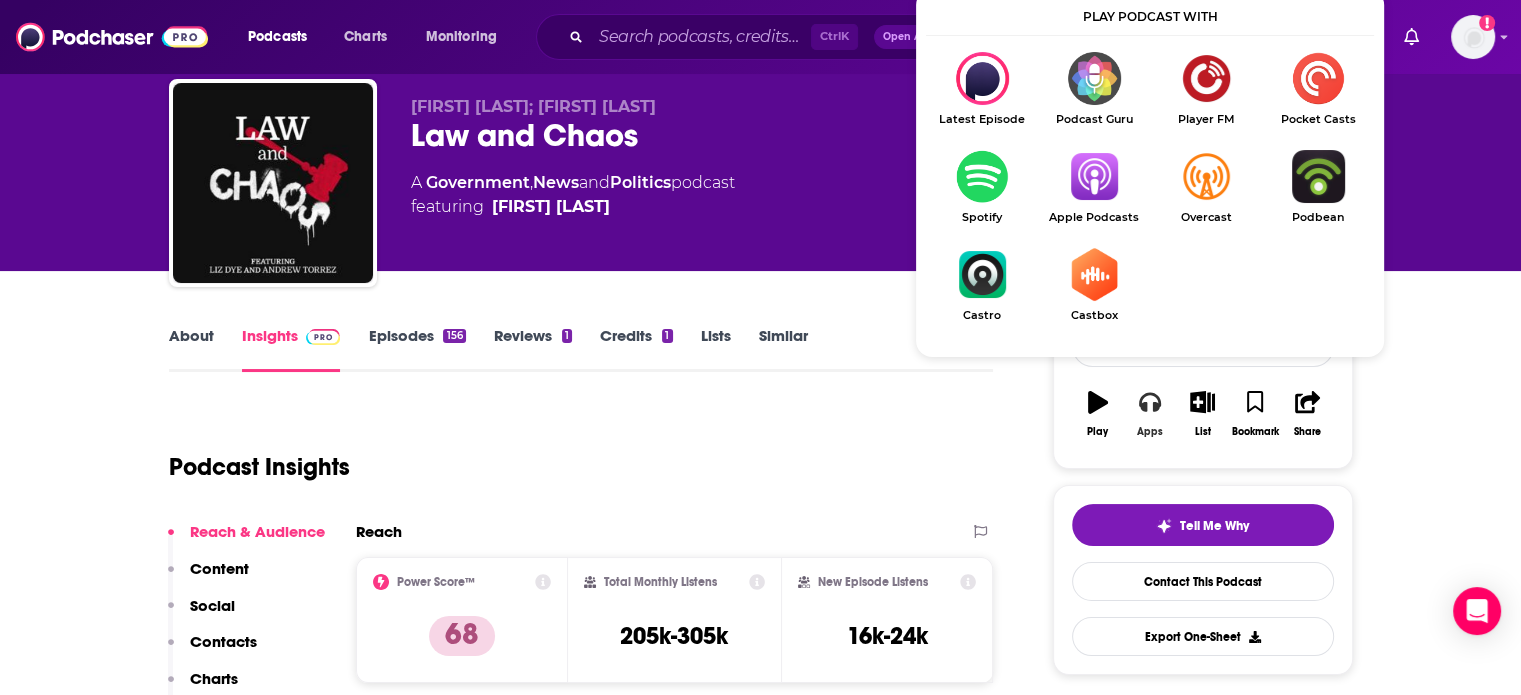 scroll, scrollTop: 100, scrollLeft: 0, axis: vertical 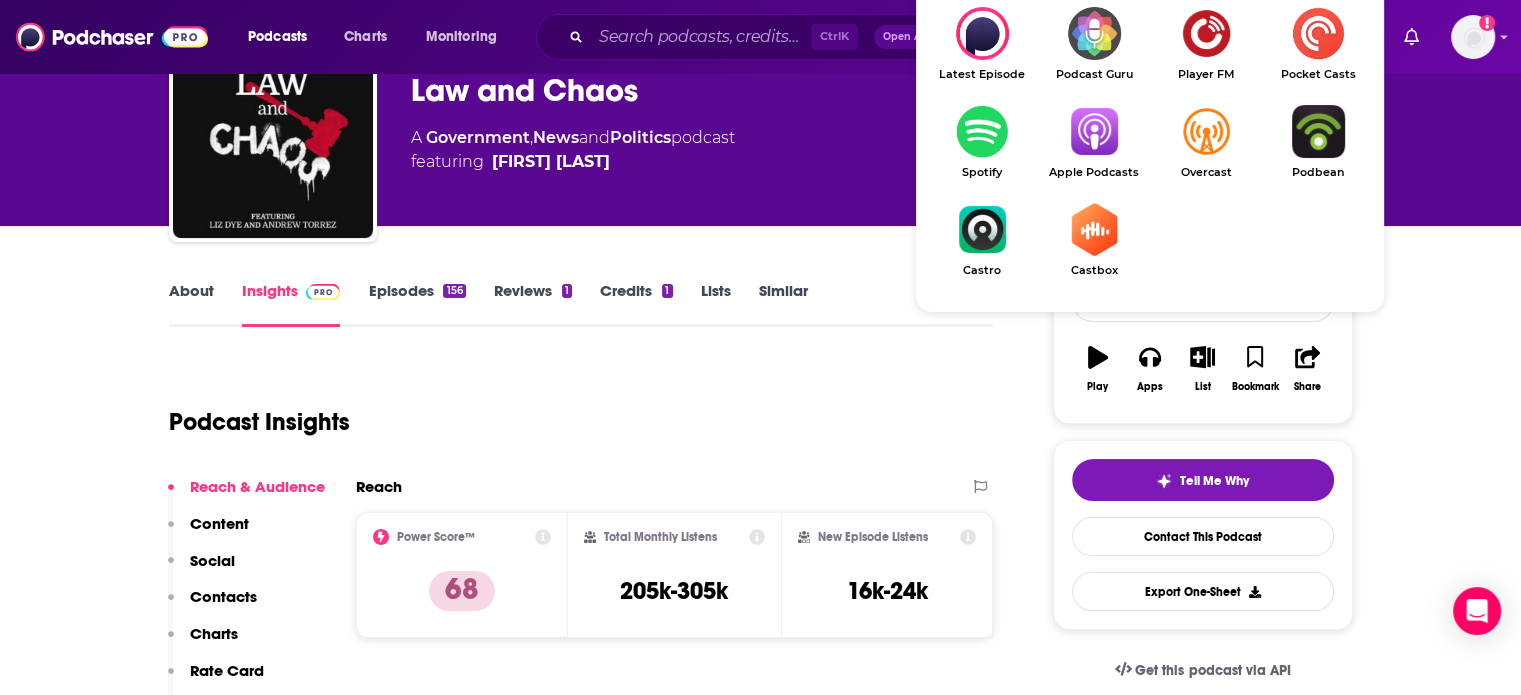 click at bounding box center (1094, 131) 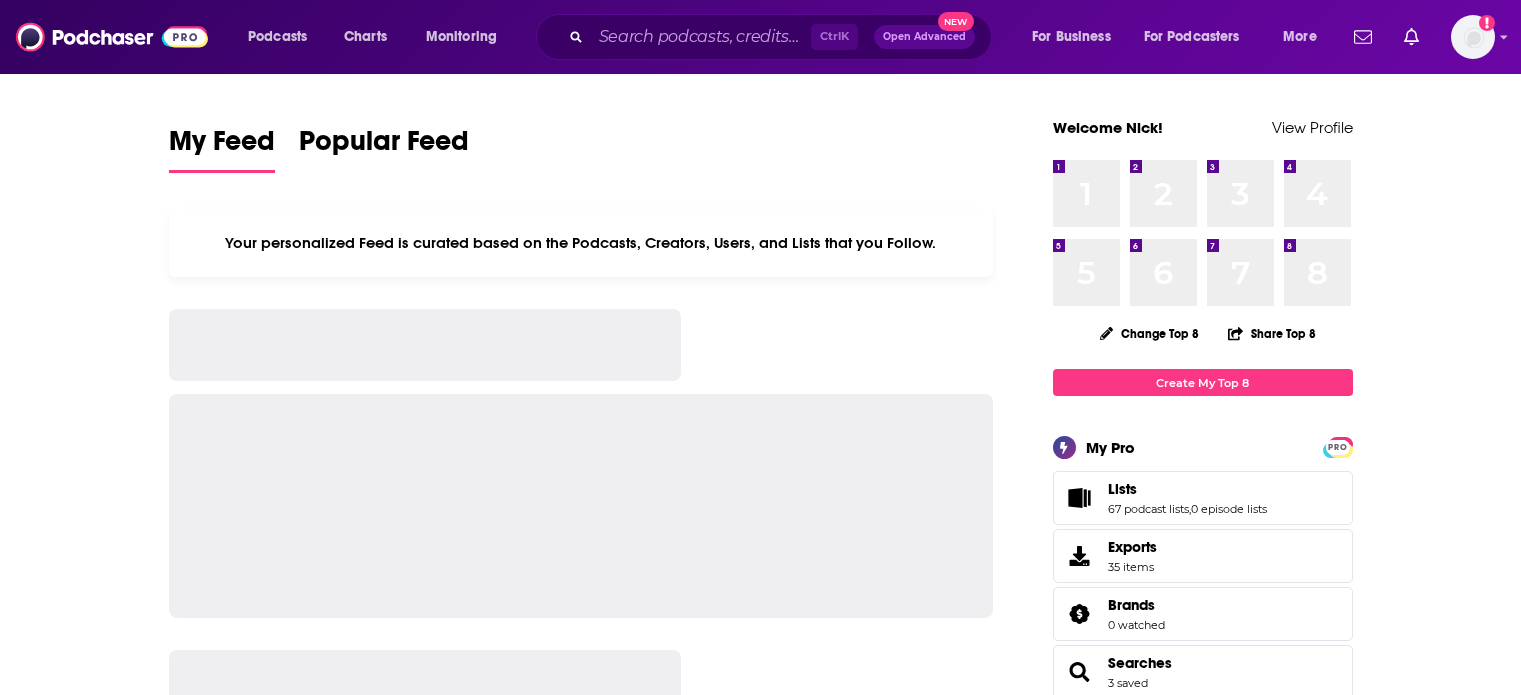 scroll, scrollTop: 0, scrollLeft: 0, axis: both 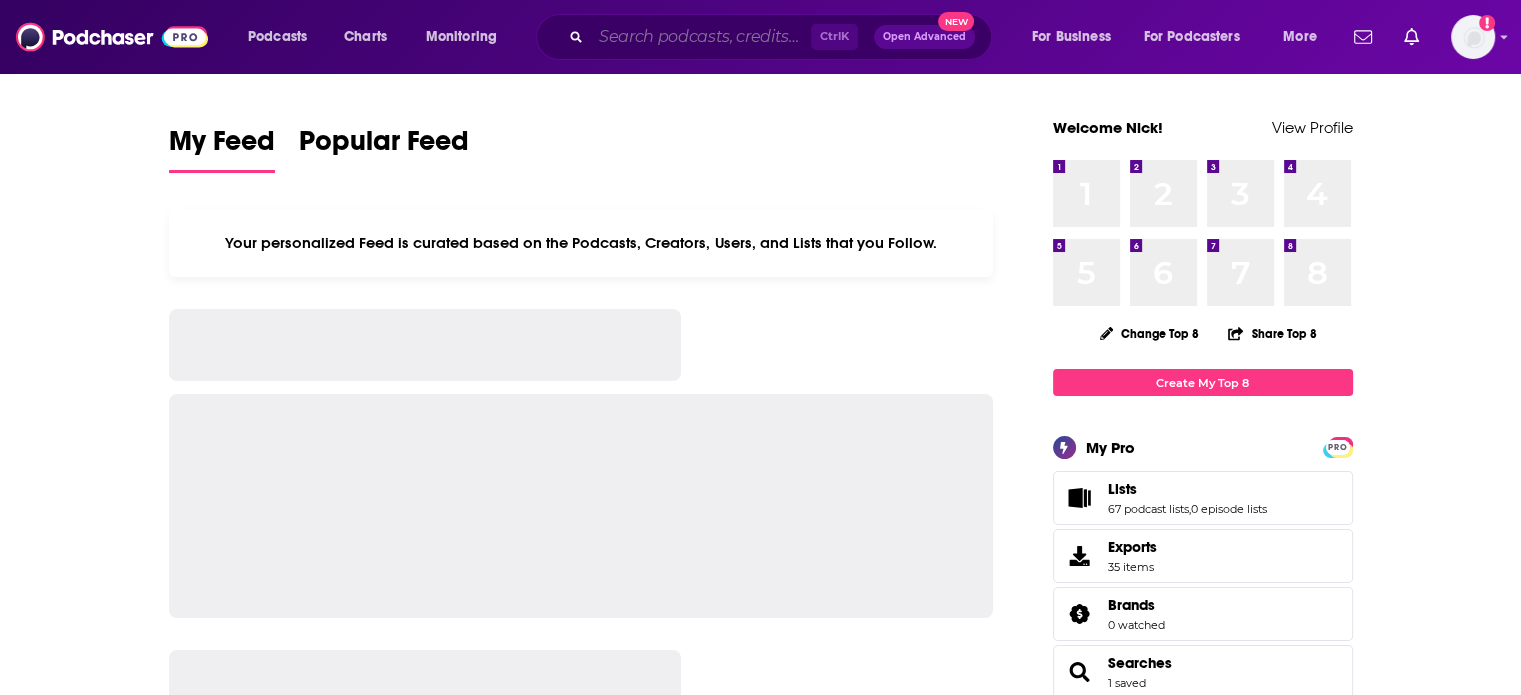 click at bounding box center (701, 37) 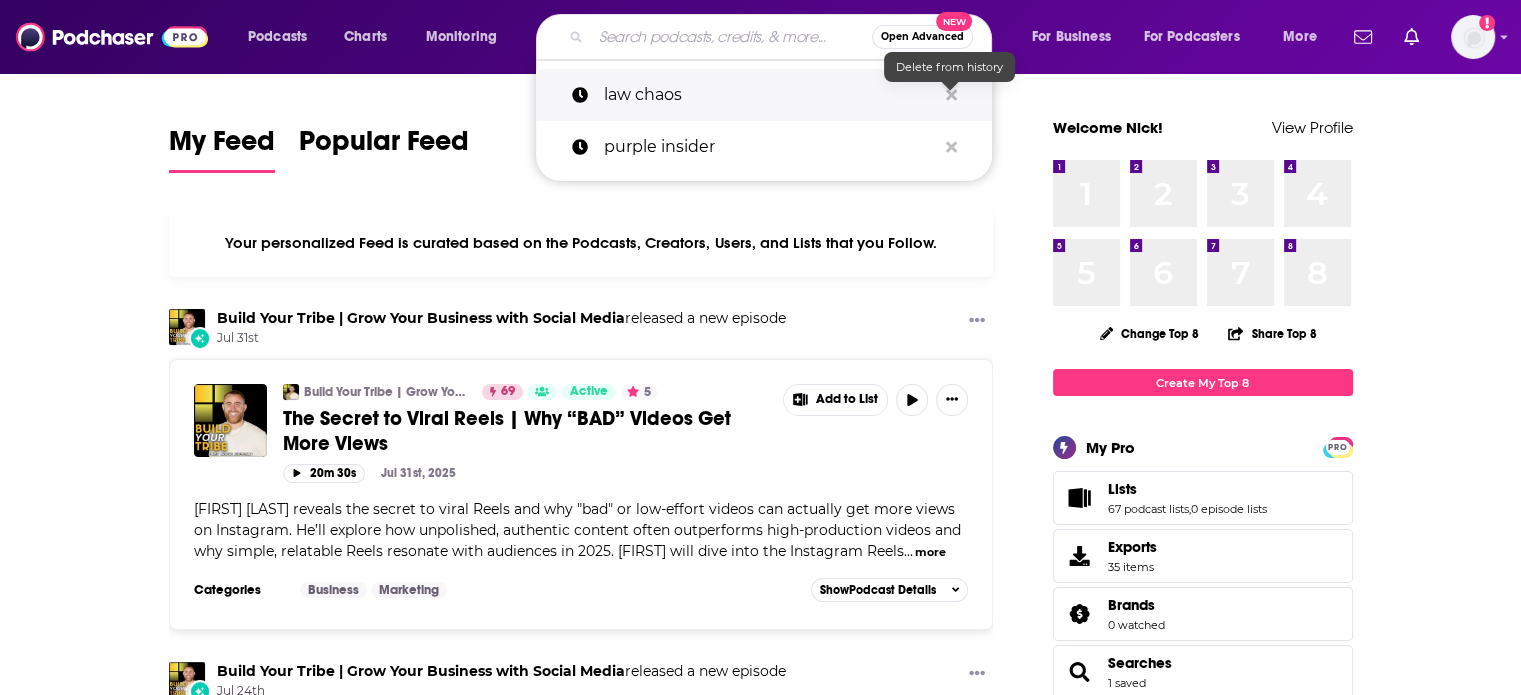 click 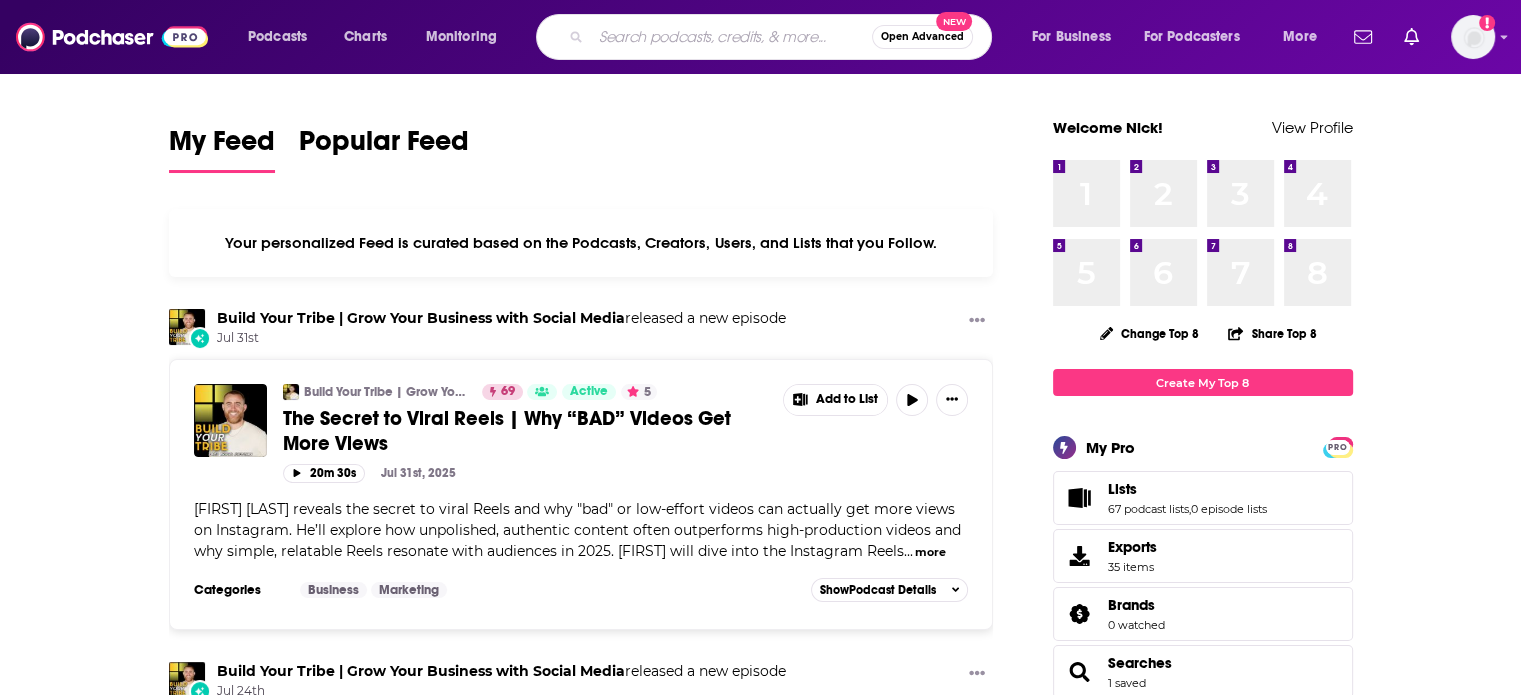 click at bounding box center (731, 37) 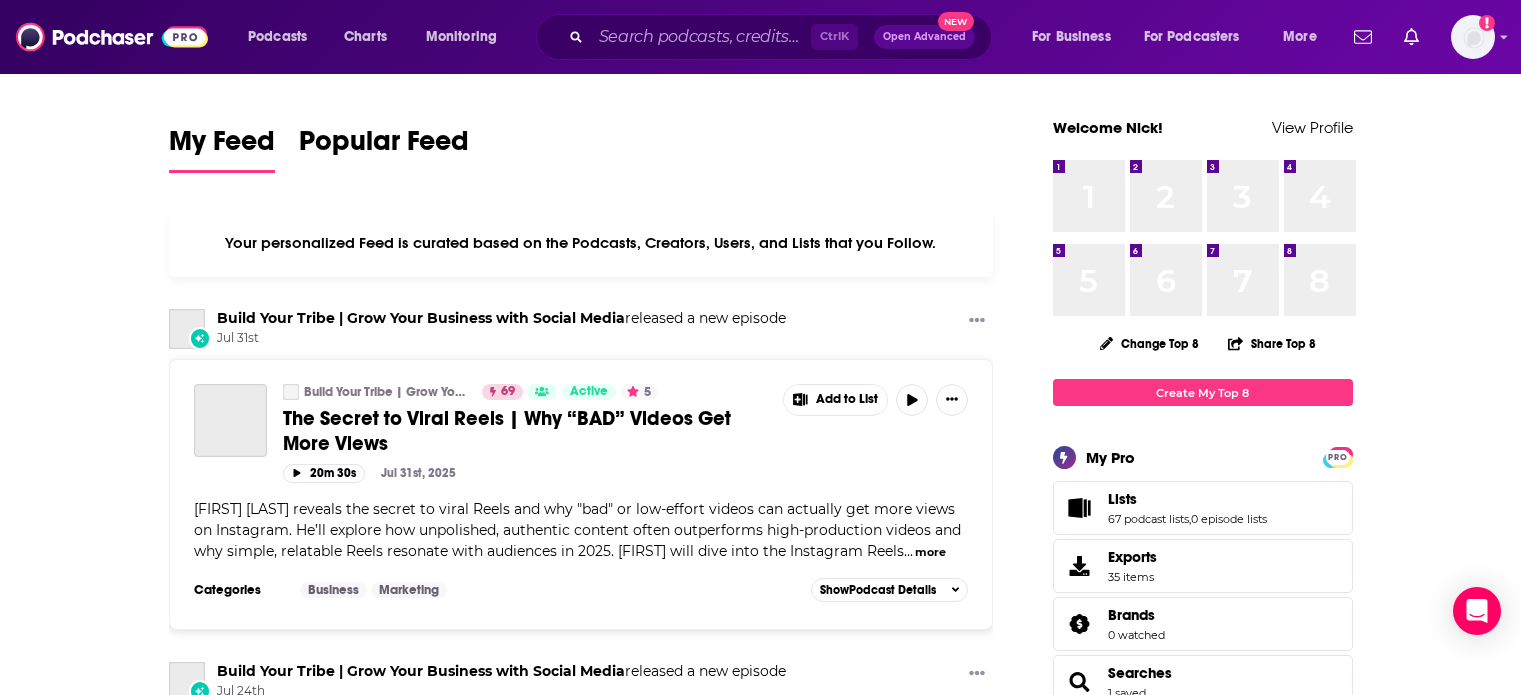 scroll, scrollTop: 0, scrollLeft: 0, axis: both 